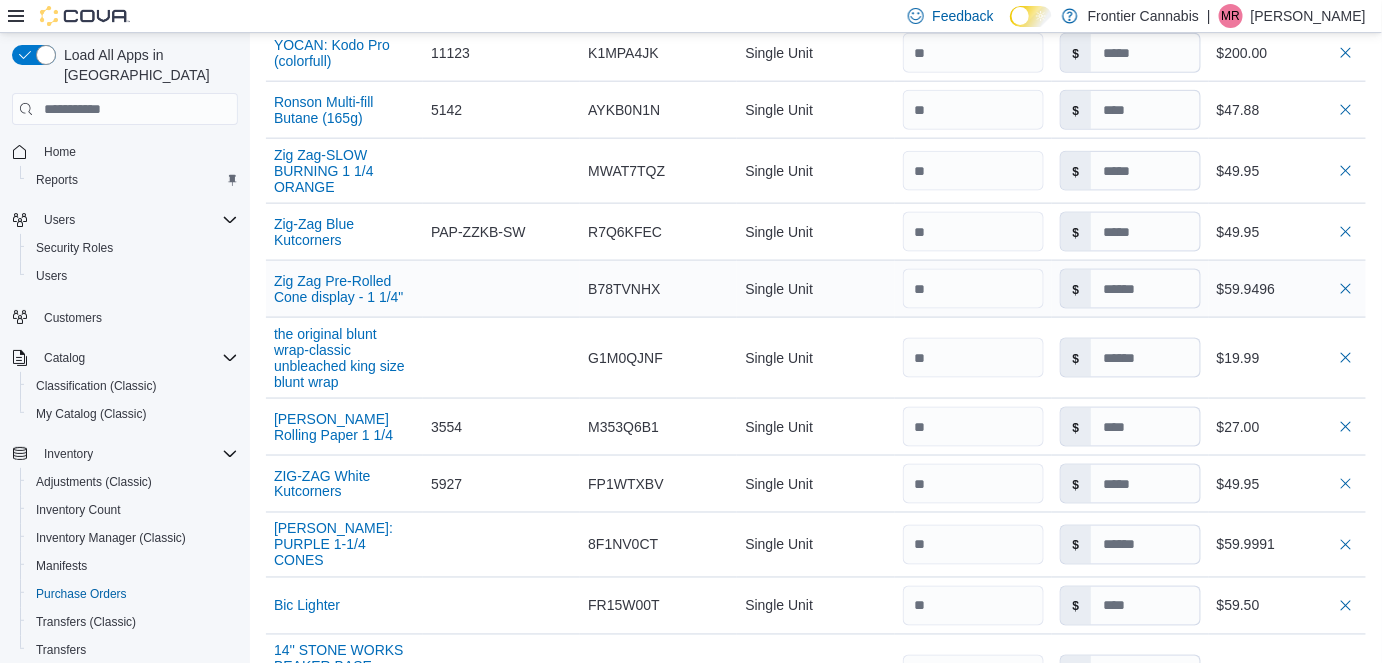 scroll, scrollTop: 779, scrollLeft: 0, axis: vertical 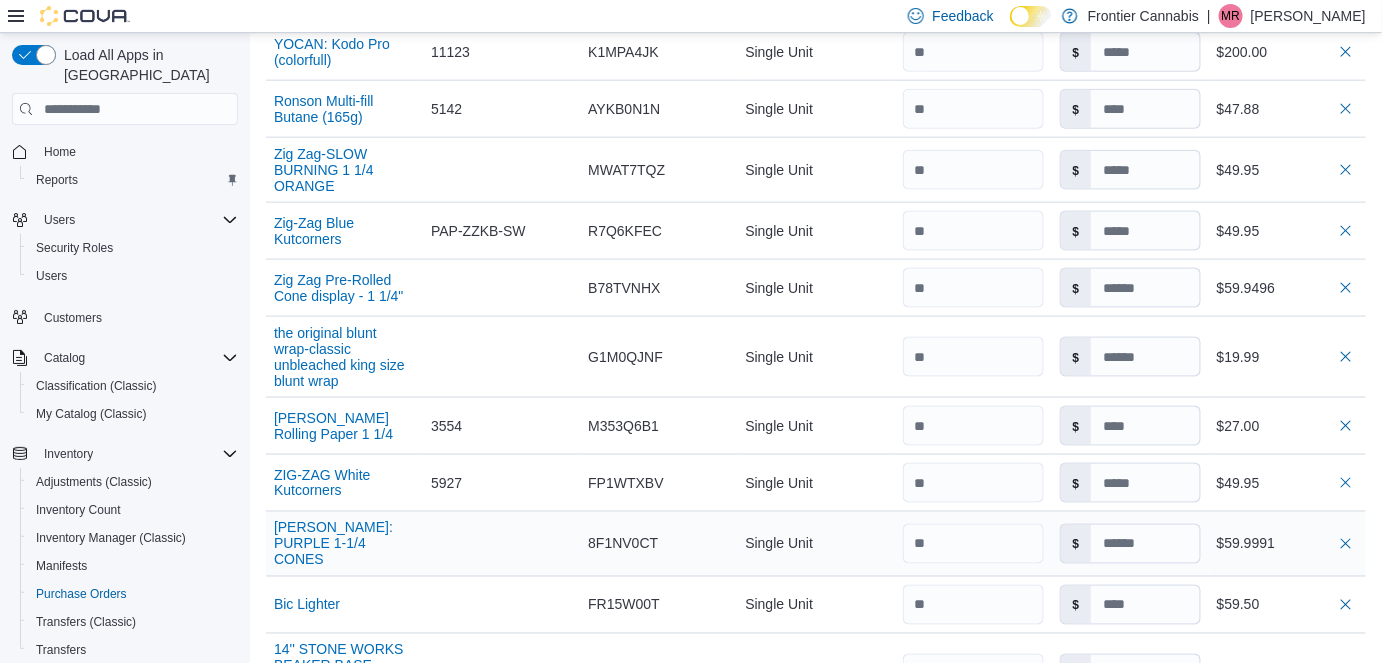 click on "$59.9991" at bounding box center (1287, 544) 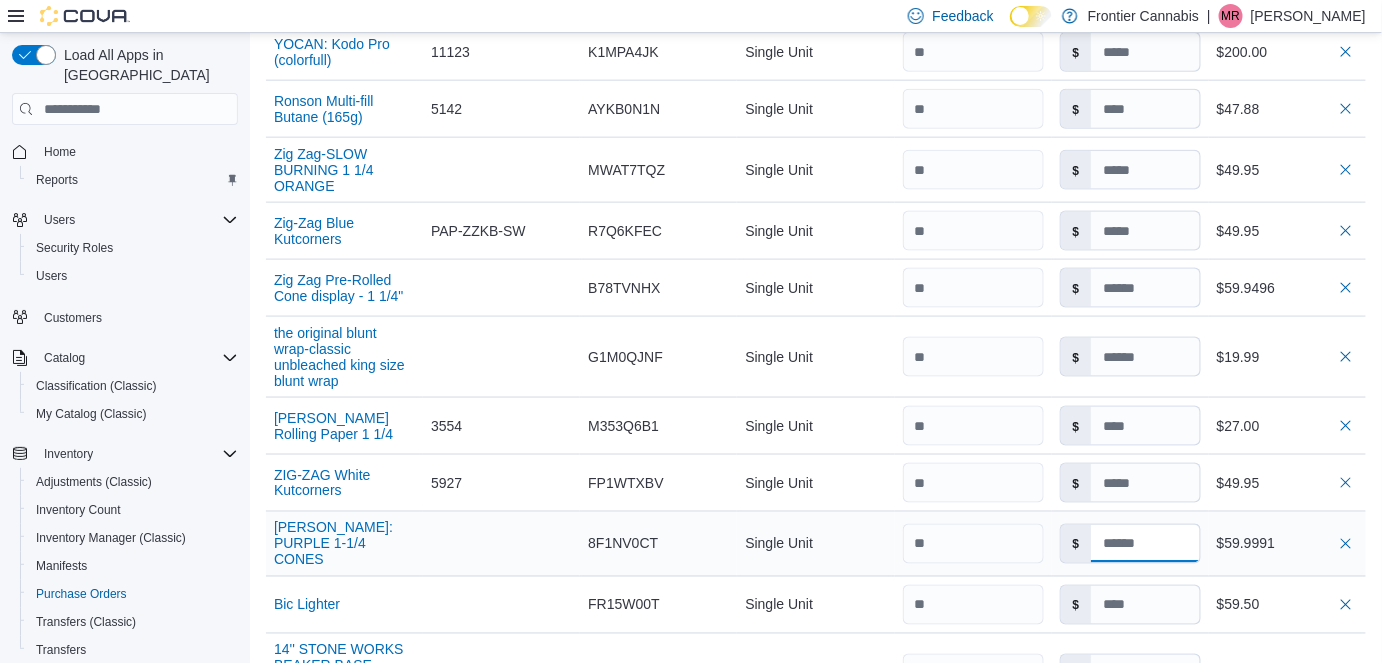 click at bounding box center [1145, 544] 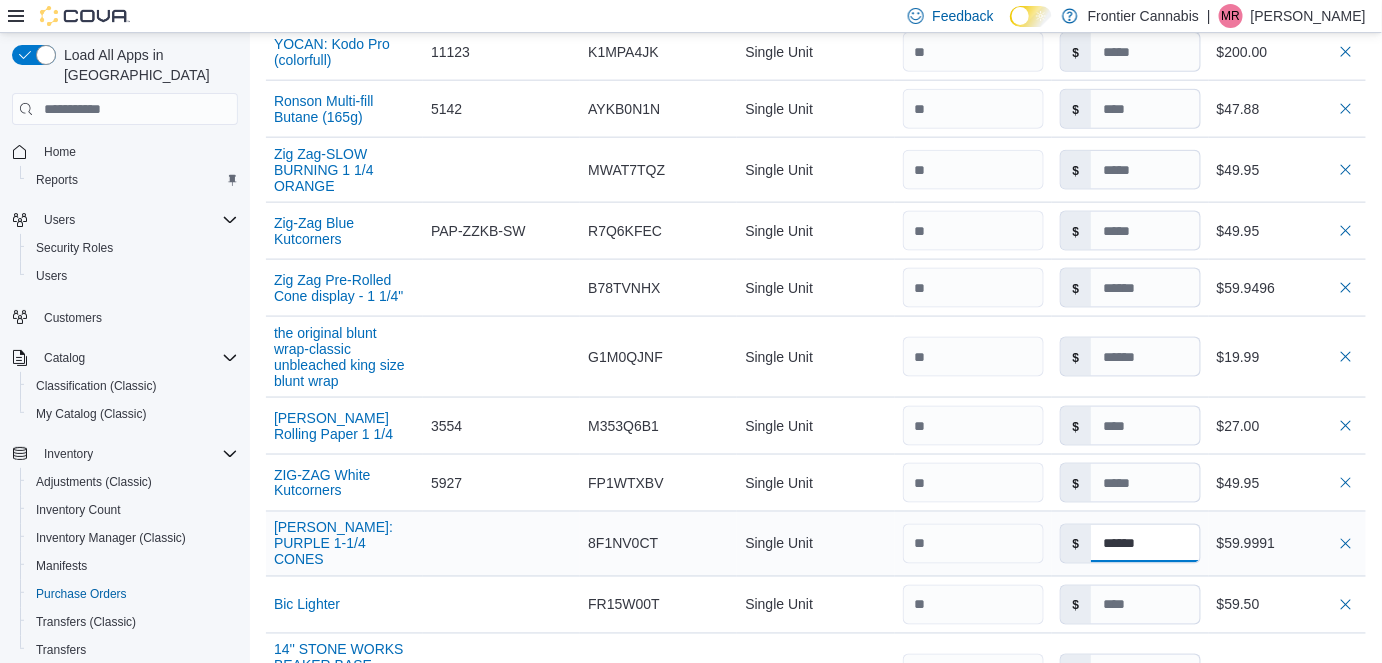 type on "******" 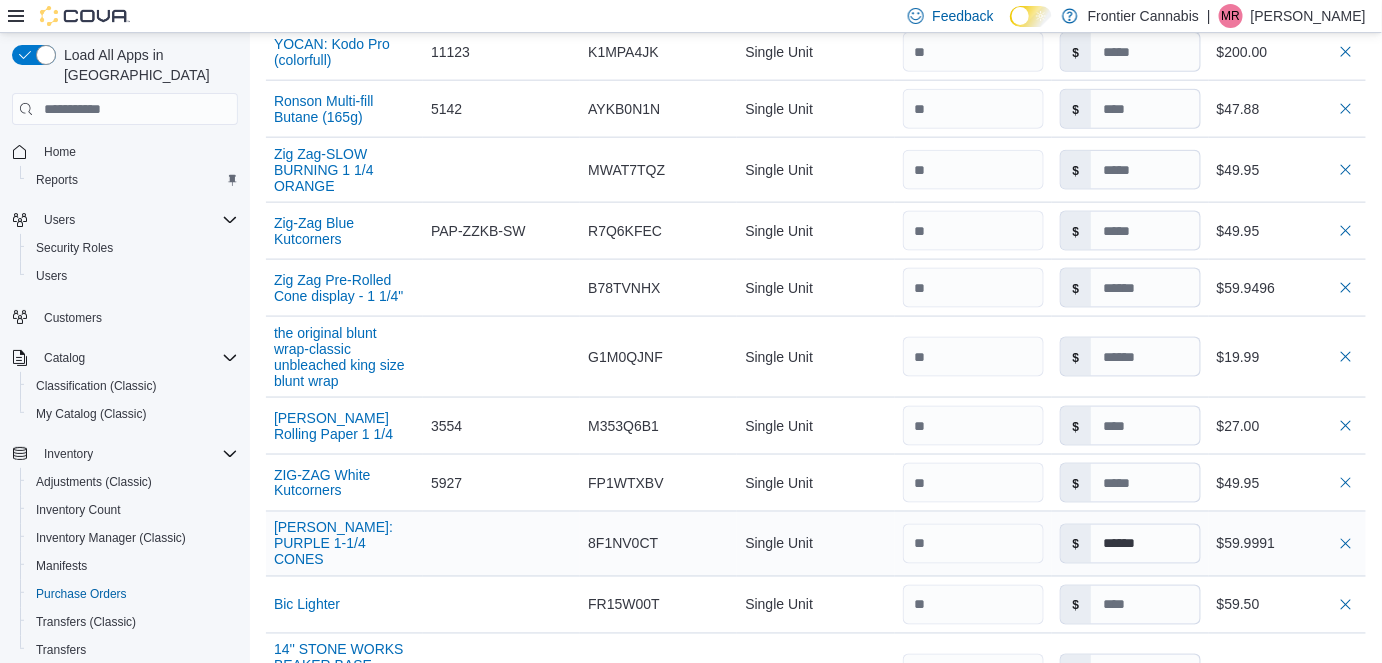 click on "$59.9991" at bounding box center [1287, 544] 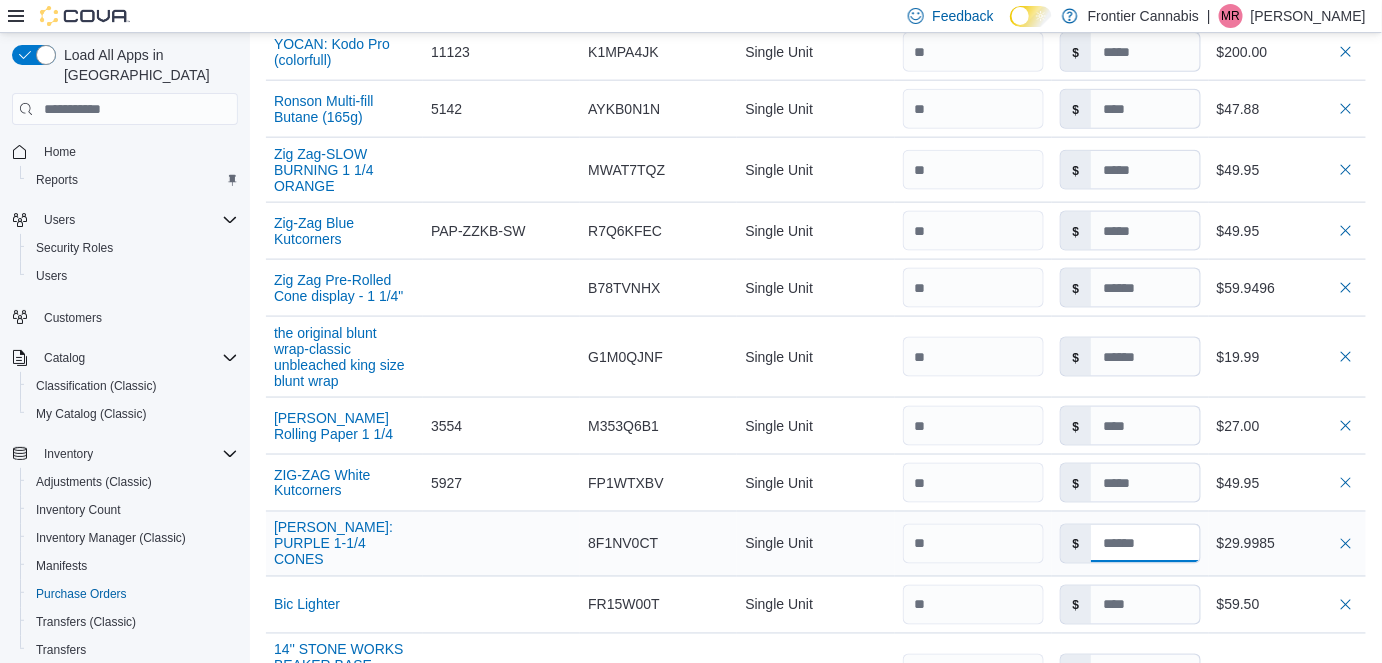 click at bounding box center (1145, 544) 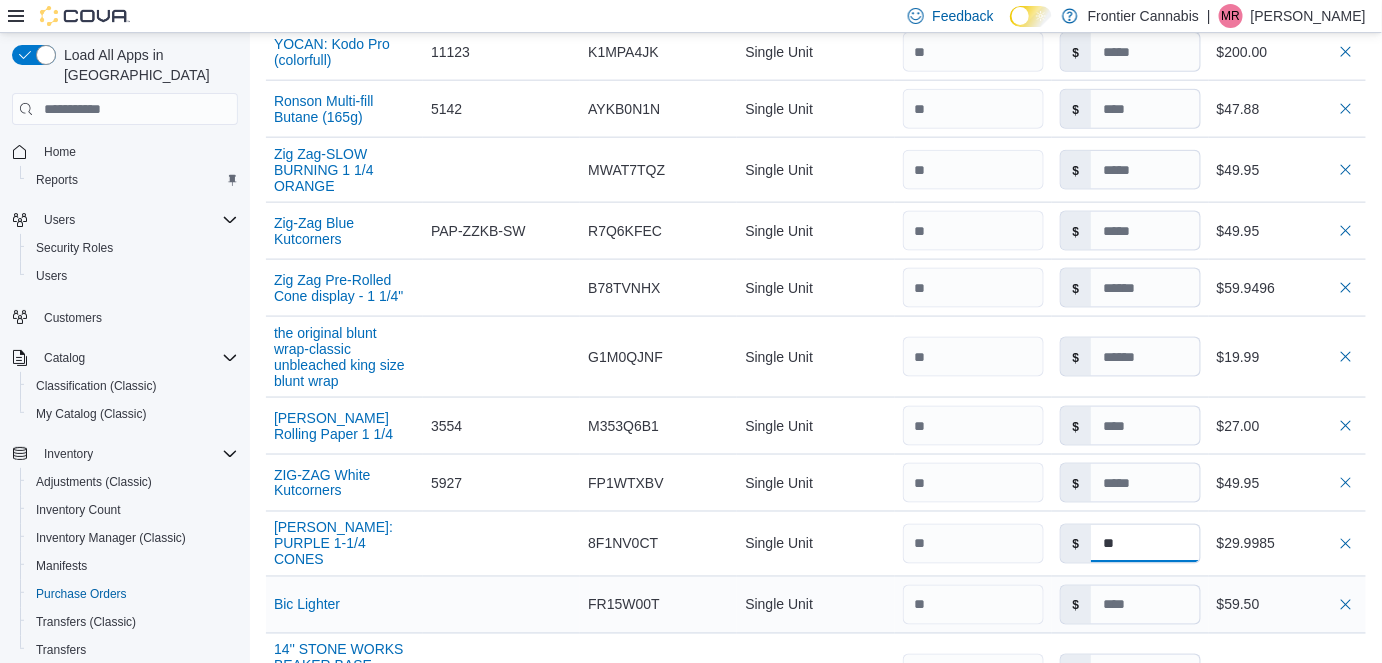 type on "*" 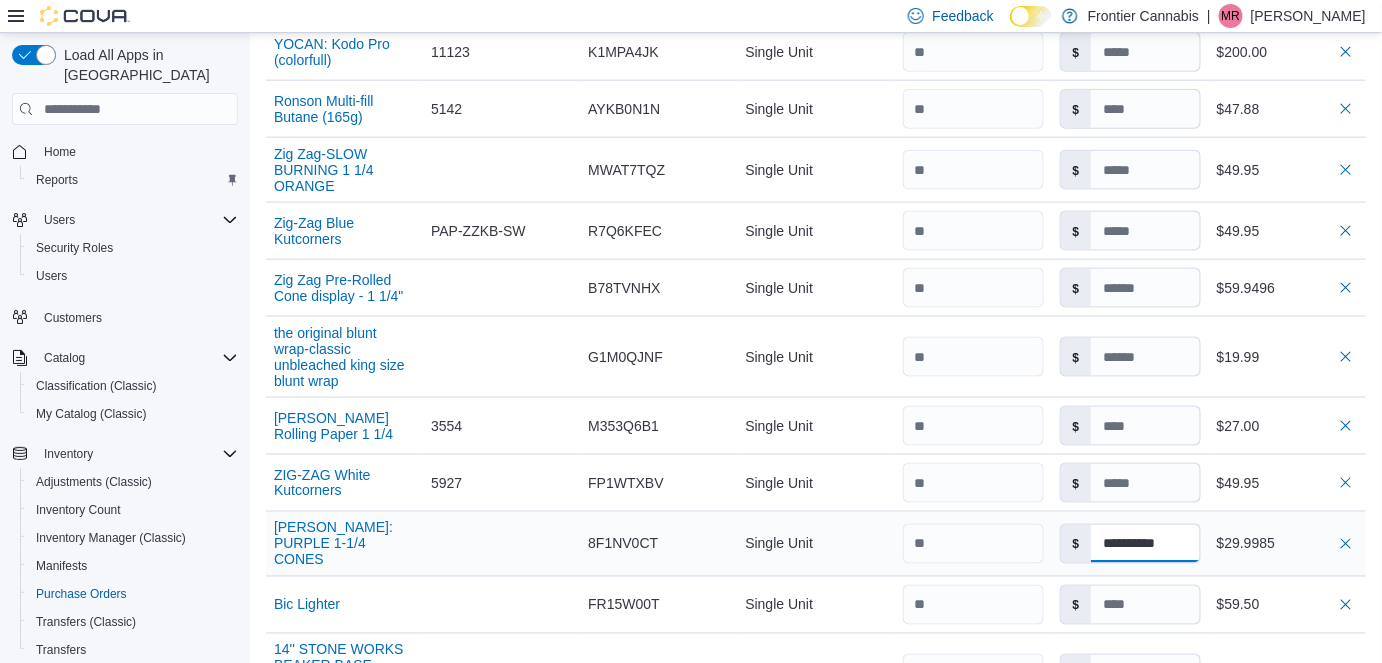 type on "**********" 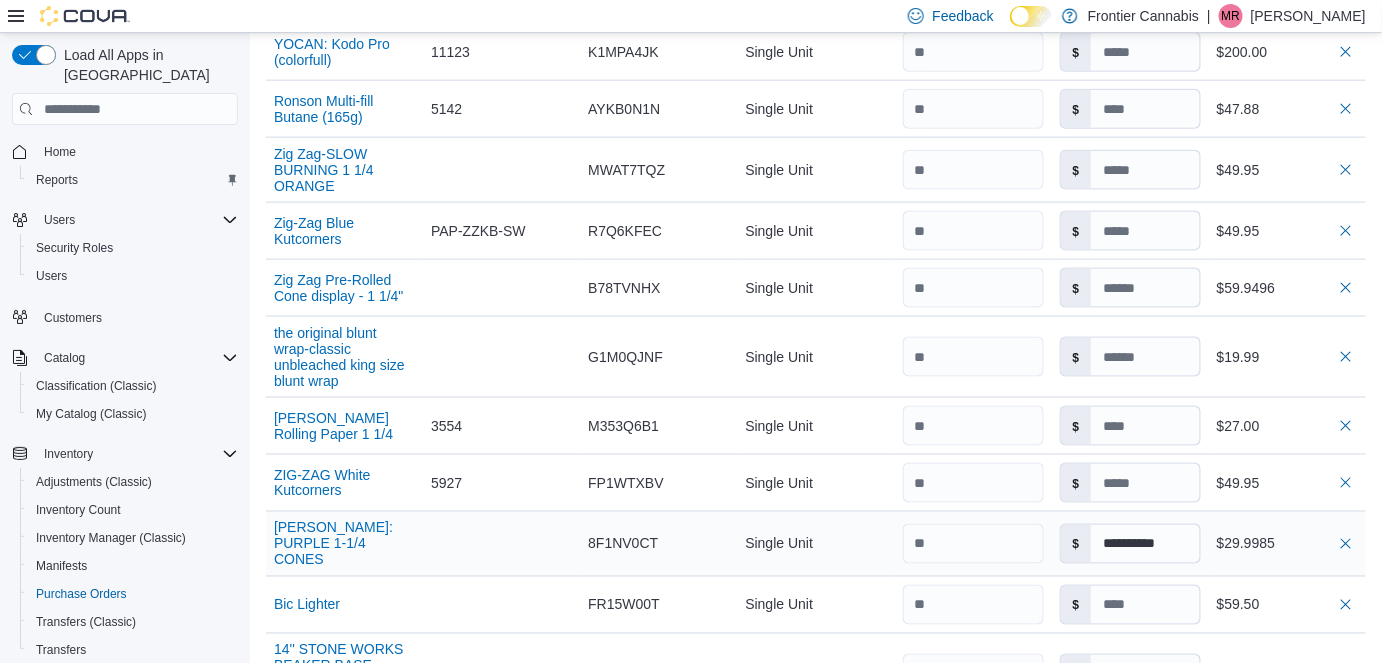 click on "$29.9985" at bounding box center (1287, 544) 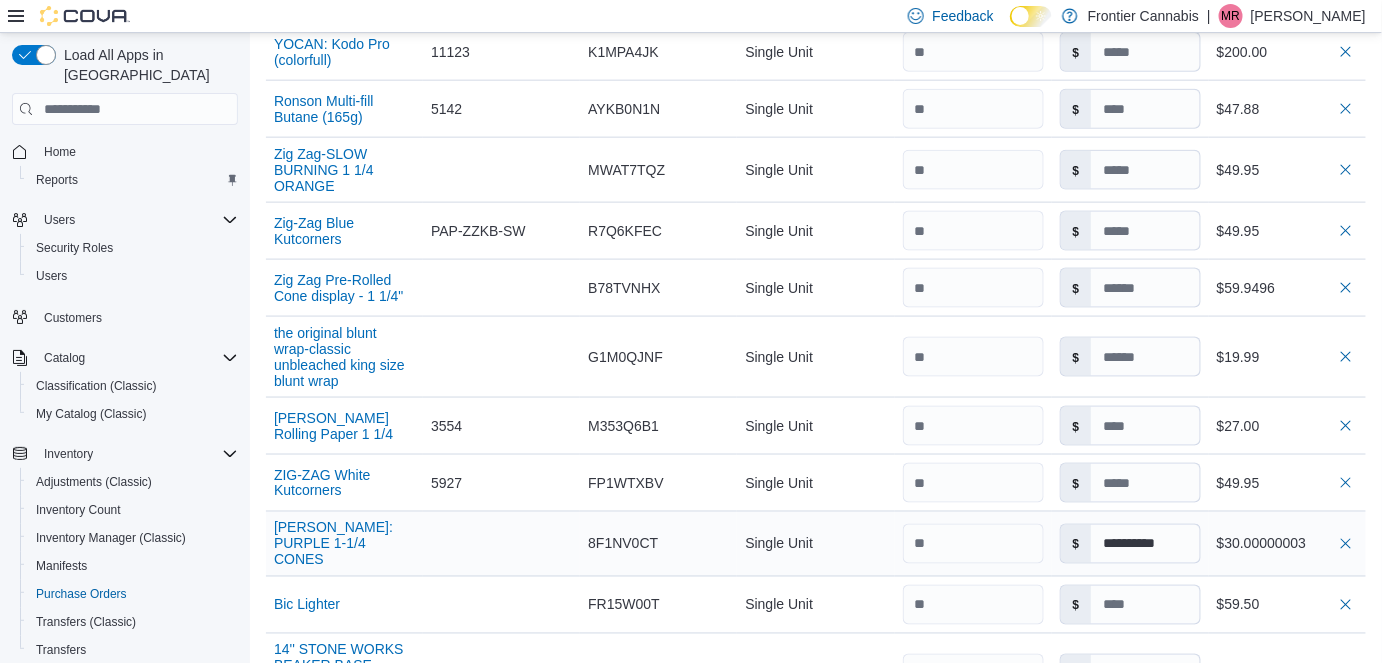type 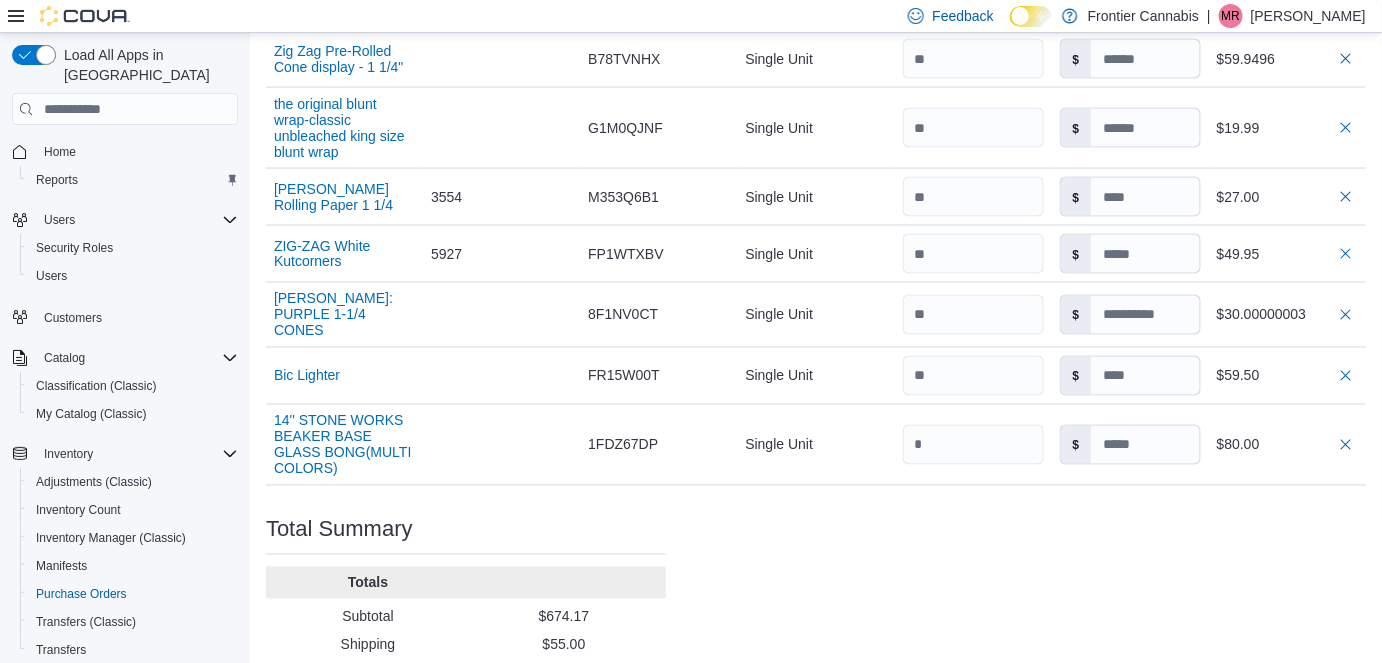 scroll, scrollTop: 1007, scrollLeft: 0, axis: vertical 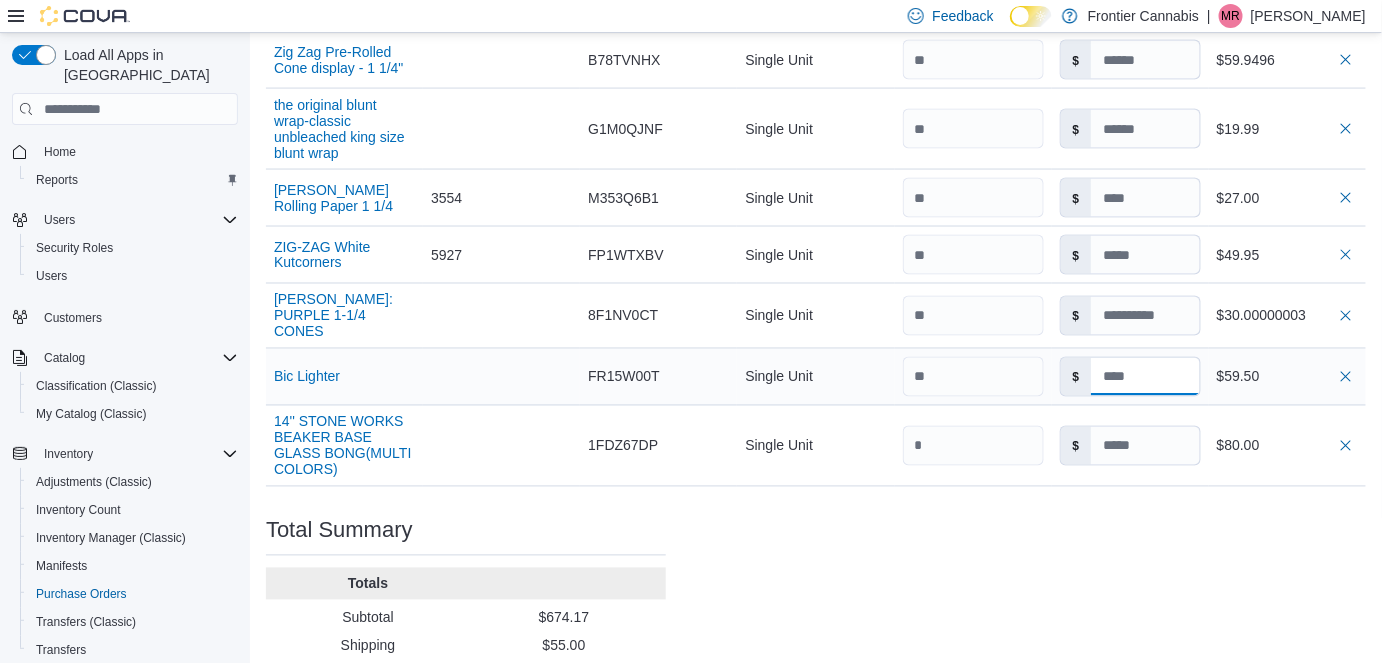 click at bounding box center [1145, 377] 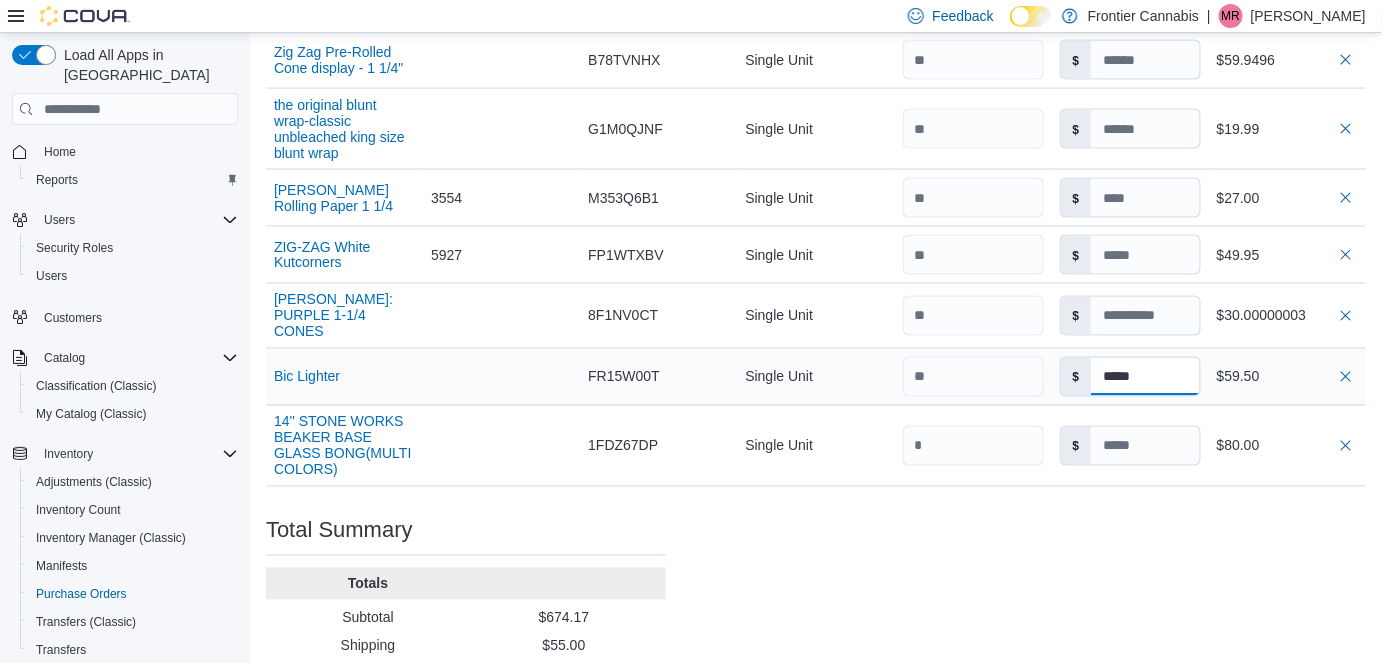 type on "*****" 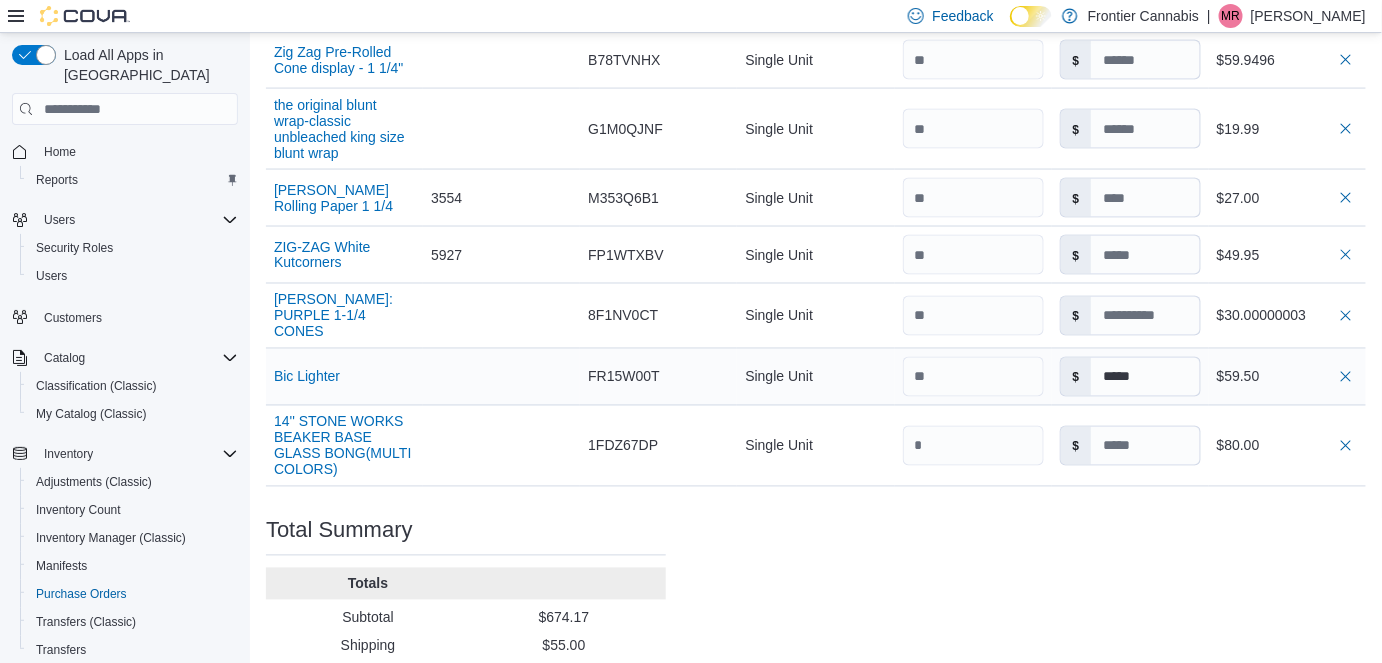 type on "**********" 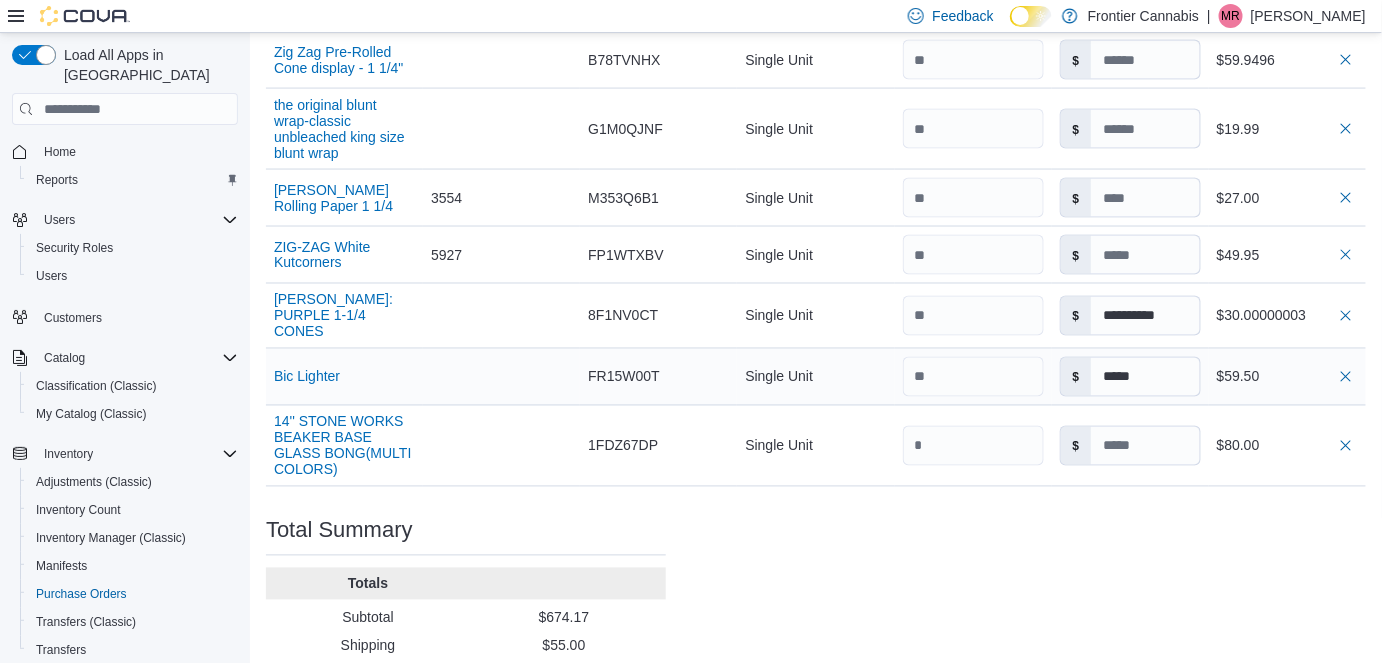 click on "$59.50" at bounding box center [1287, 377] 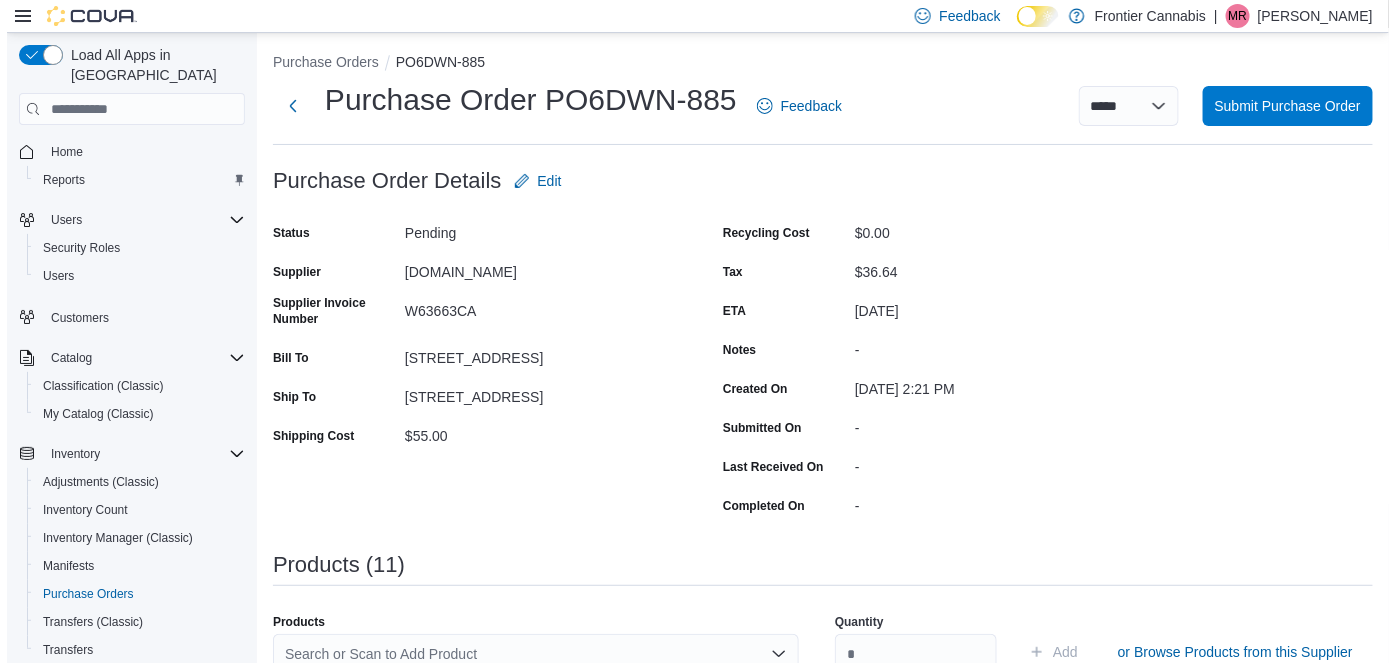 scroll, scrollTop: 0, scrollLeft: 0, axis: both 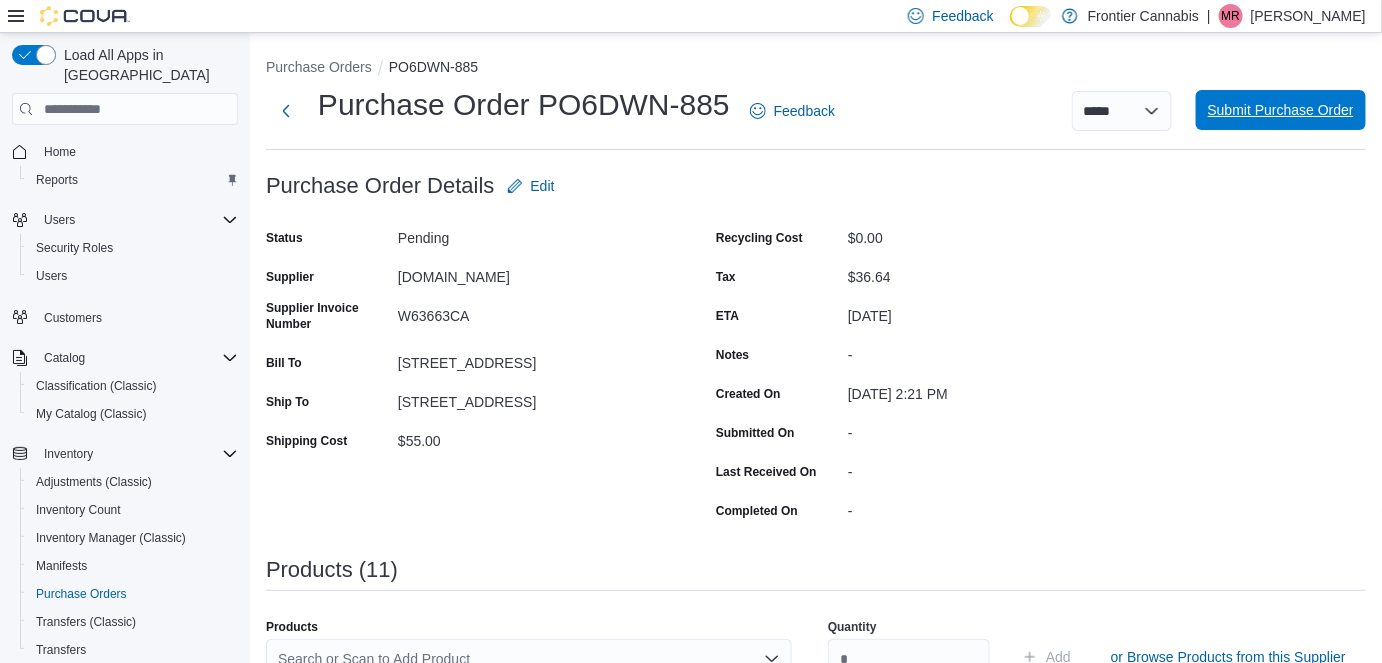click on "Submit Purchase Order" at bounding box center (1281, 110) 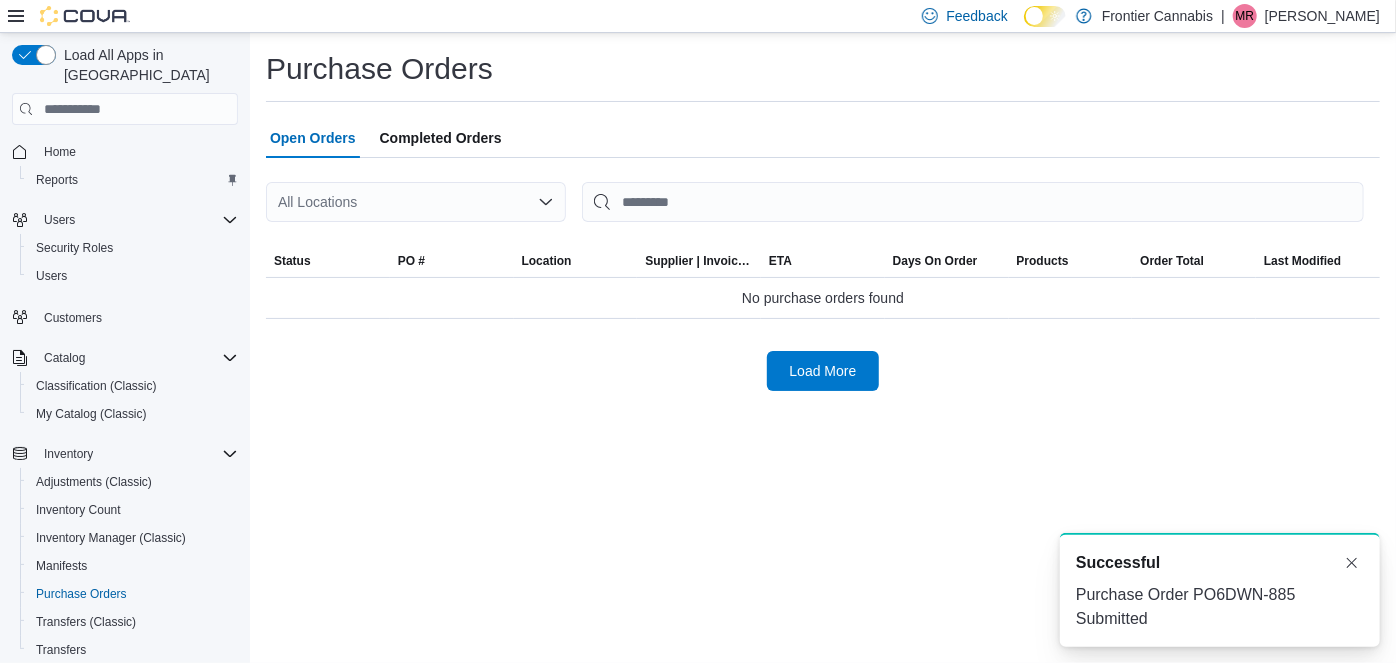 scroll, scrollTop: 0, scrollLeft: 0, axis: both 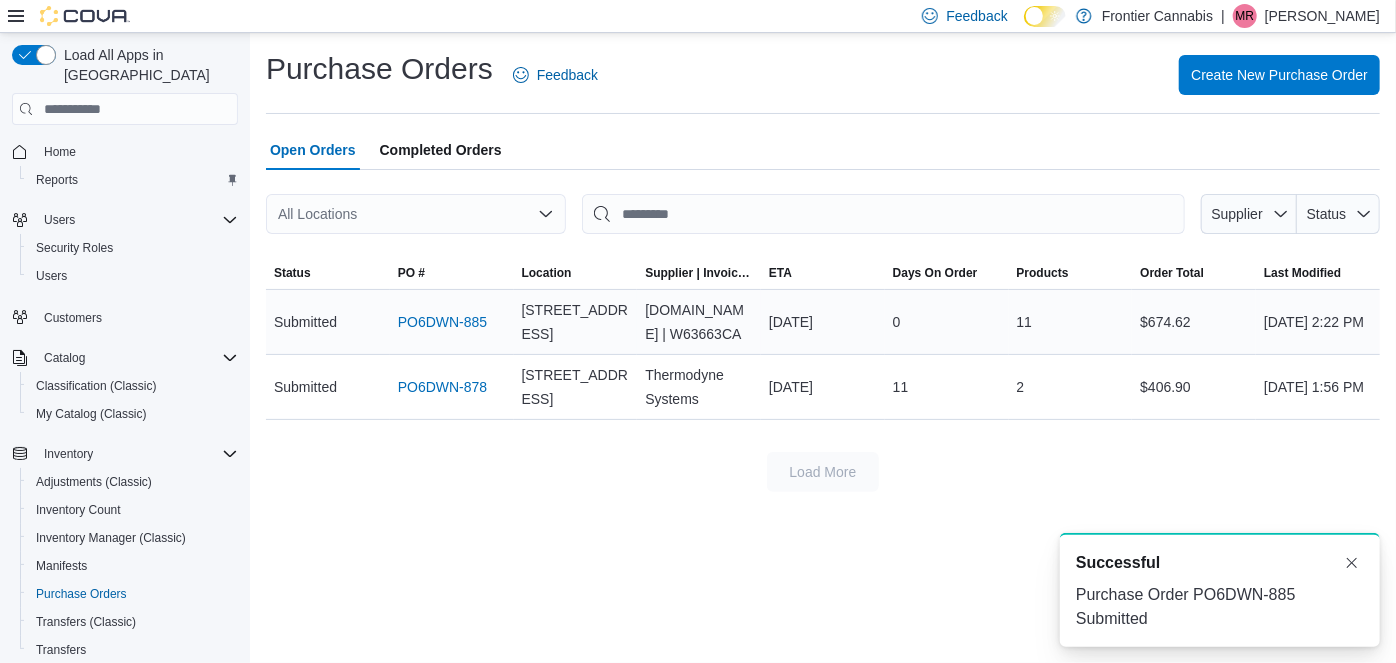 click on "PO6DWN-885" at bounding box center [452, 322] 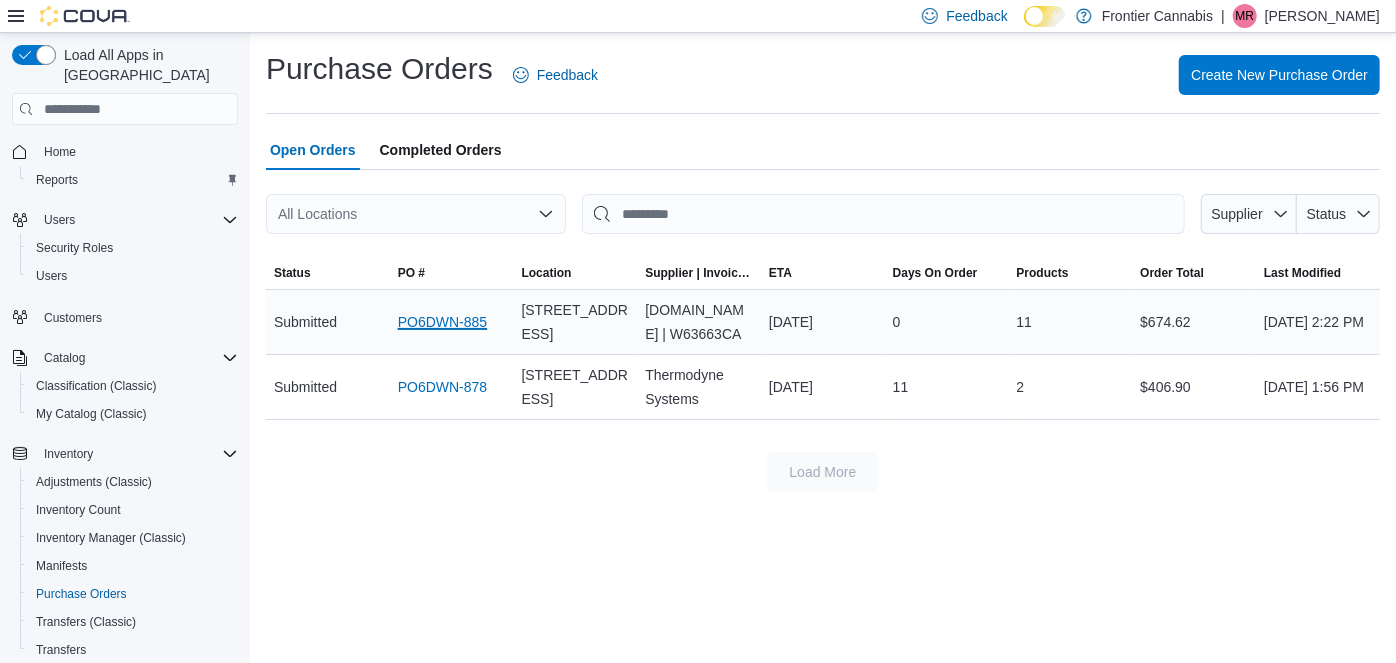 click on "PO6DWN-885" at bounding box center (442, 322) 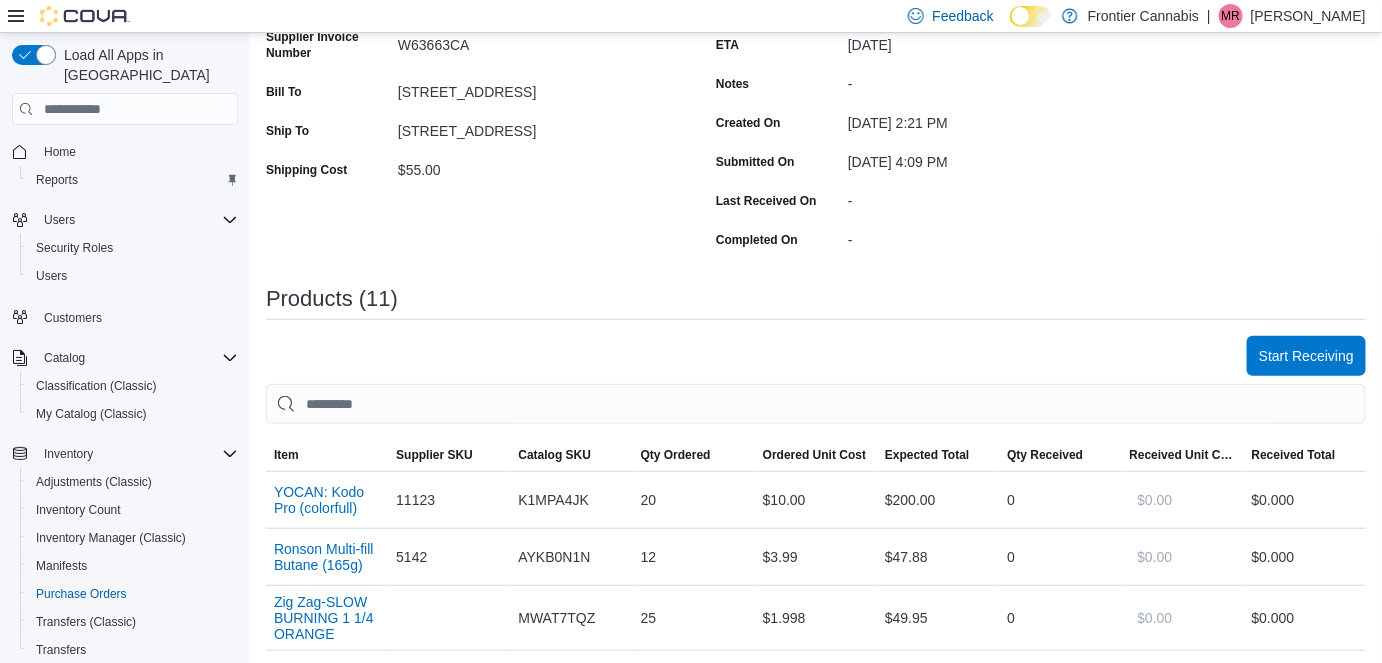 scroll, scrollTop: 272, scrollLeft: 0, axis: vertical 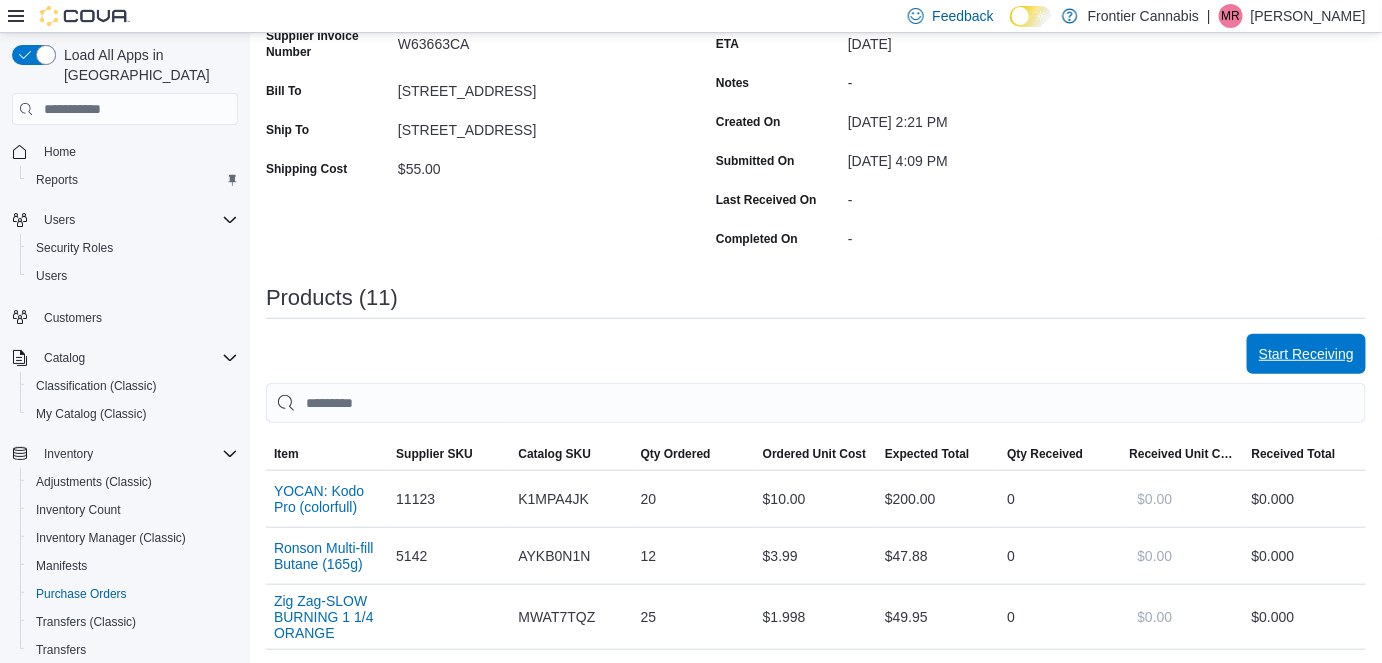 click on "Start Receiving" at bounding box center (1306, 354) 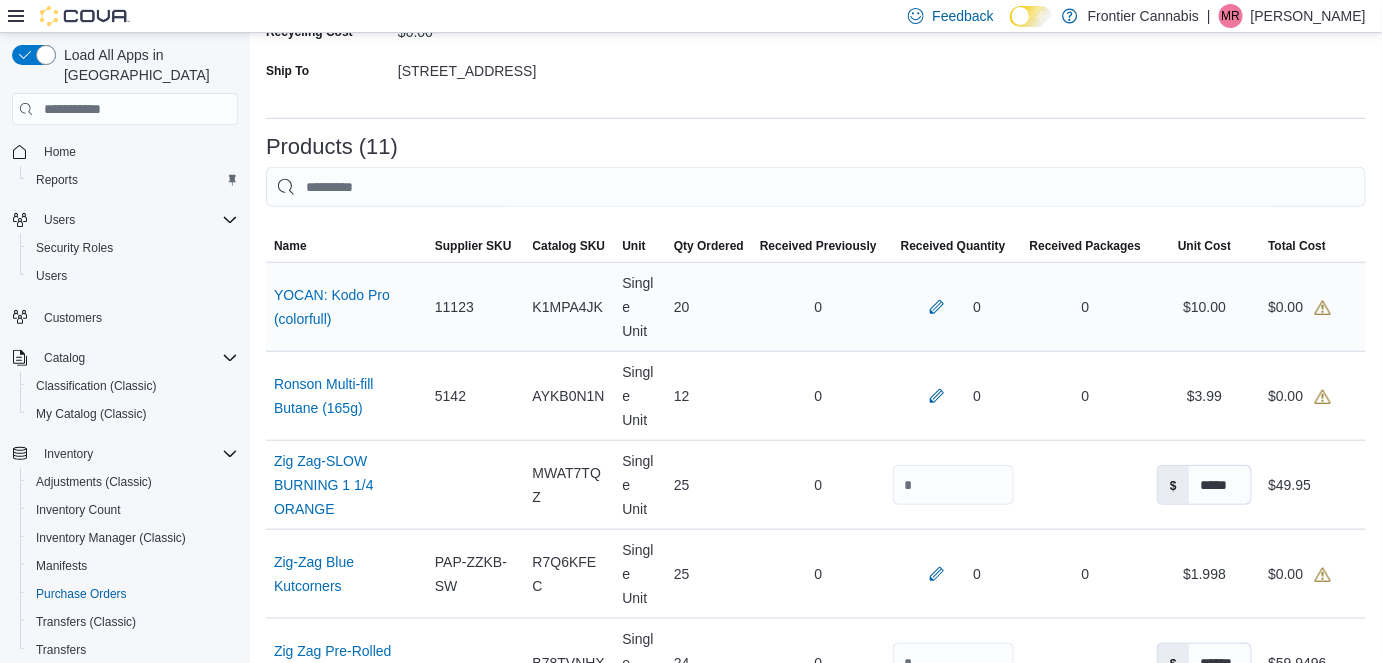 scroll, scrollTop: 363, scrollLeft: 0, axis: vertical 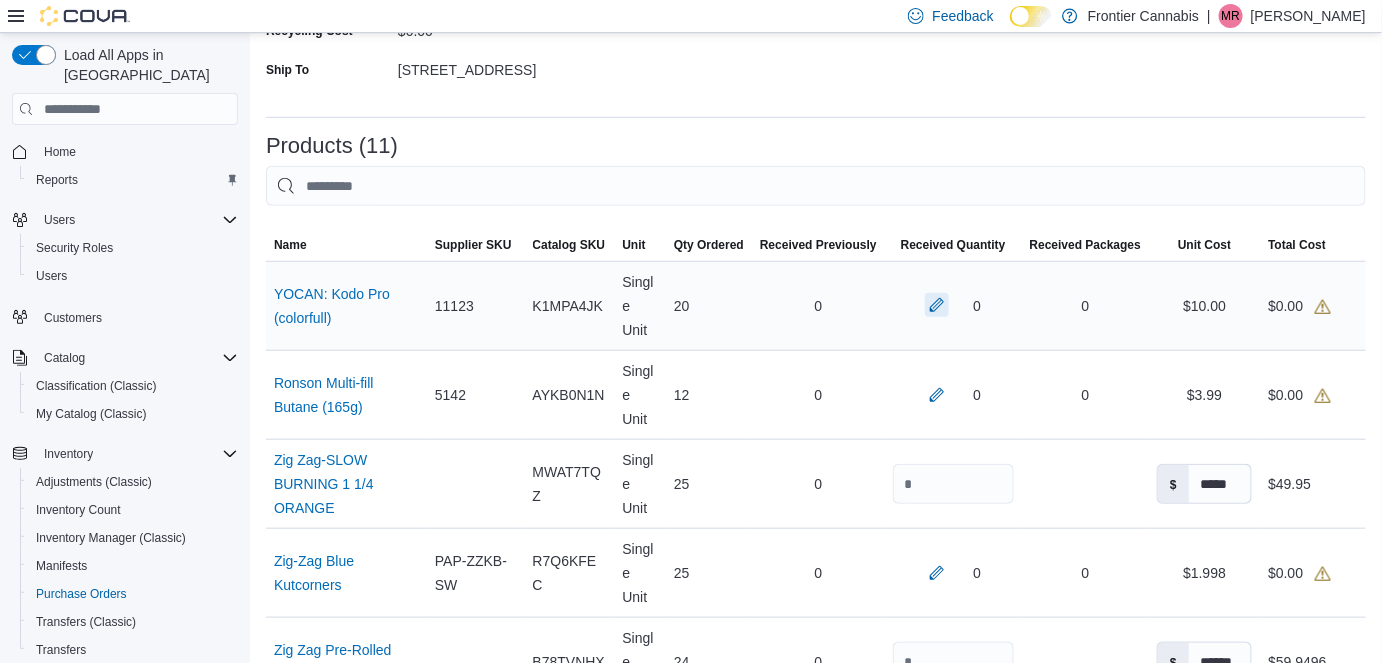 click at bounding box center (937, 305) 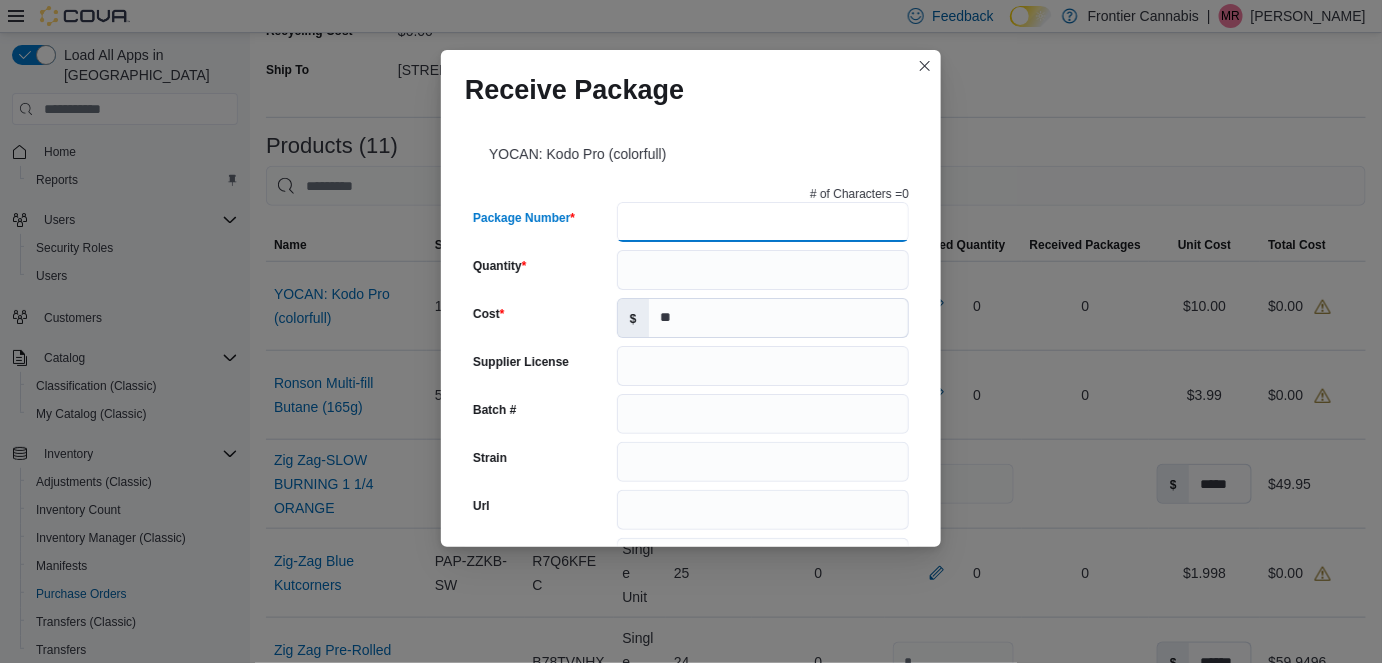 click on "Package Number" at bounding box center [763, 222] 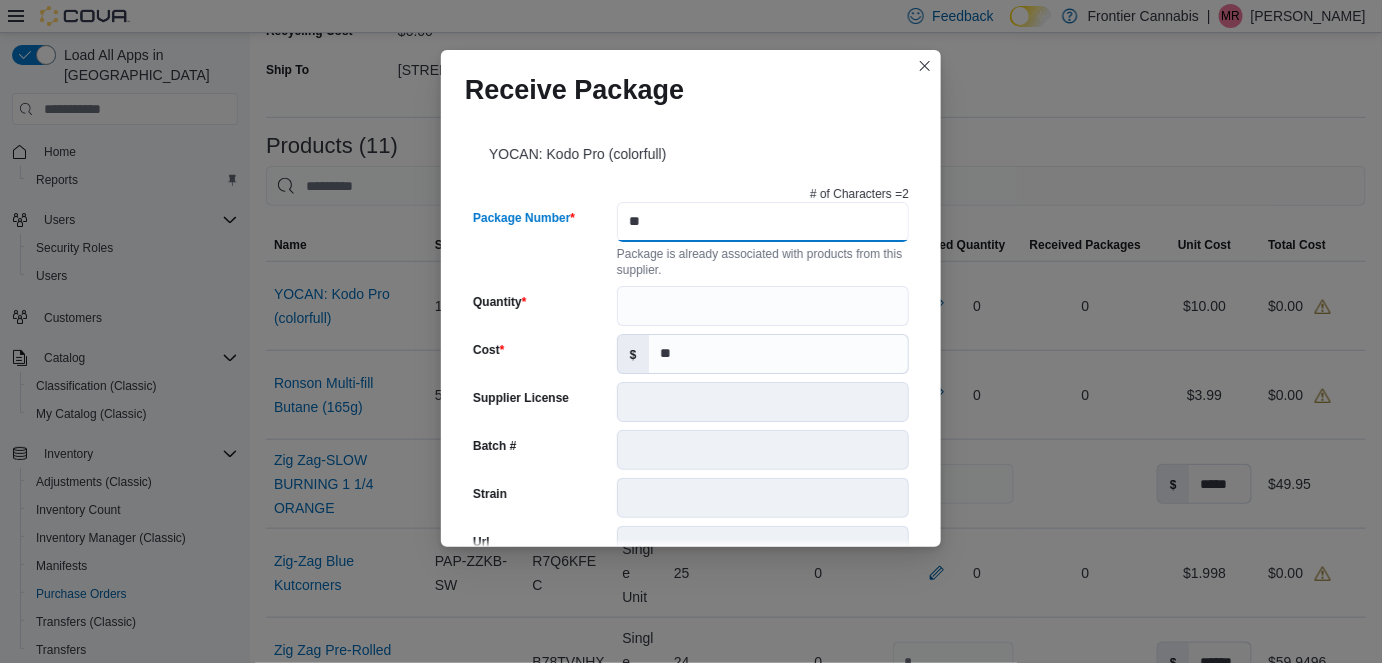 type on "**" 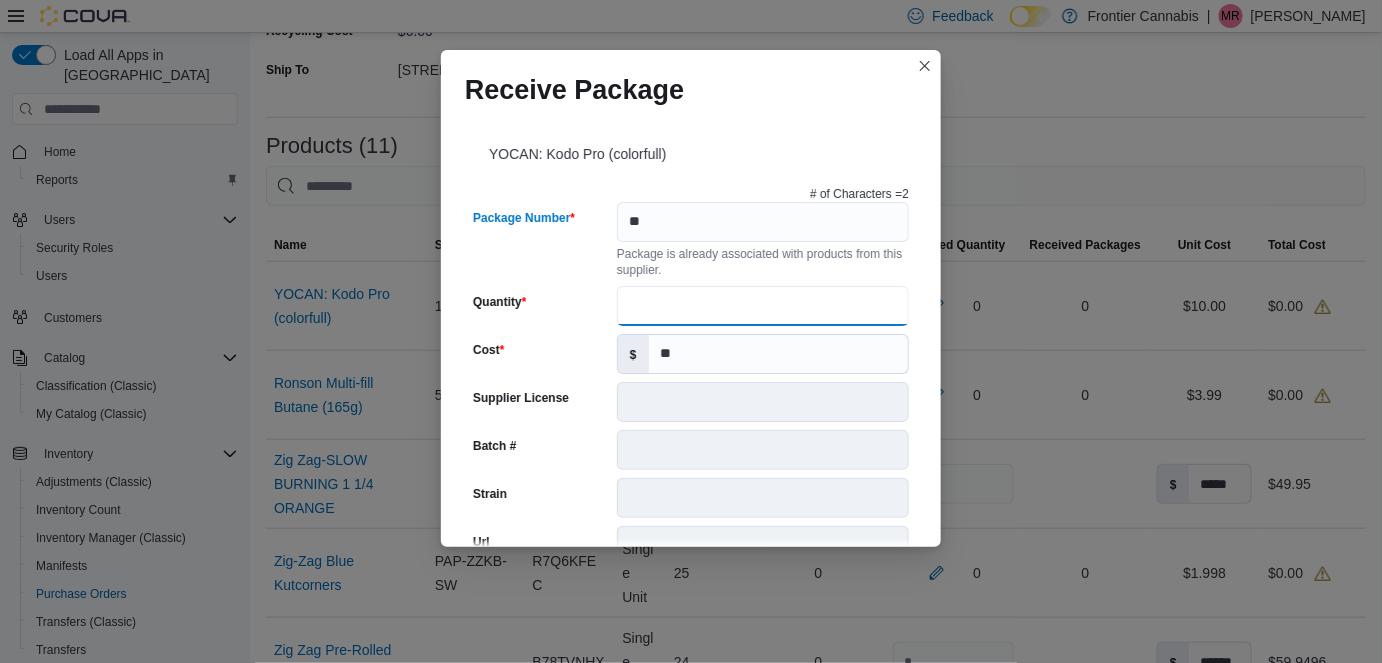 click on "Quantity" at bounding box center [763, 306] 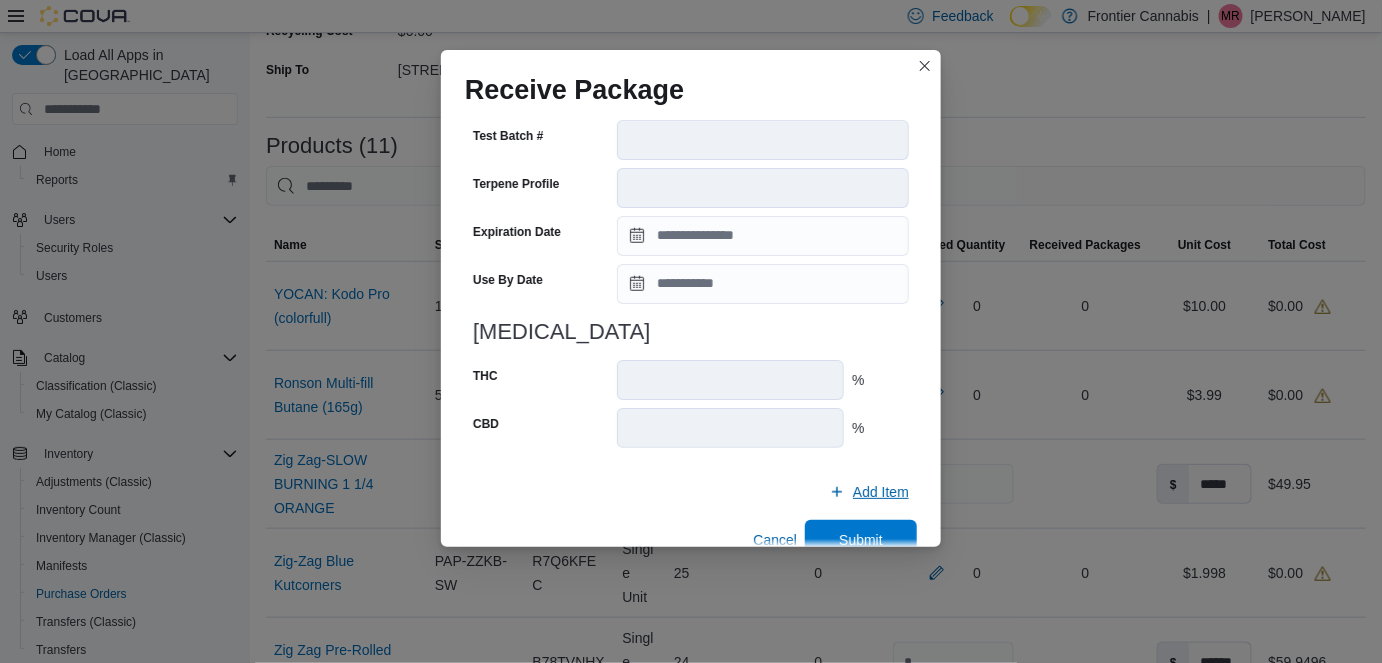 scroll, scrollTop: 730, scrollLeft: 0, axis: vertical 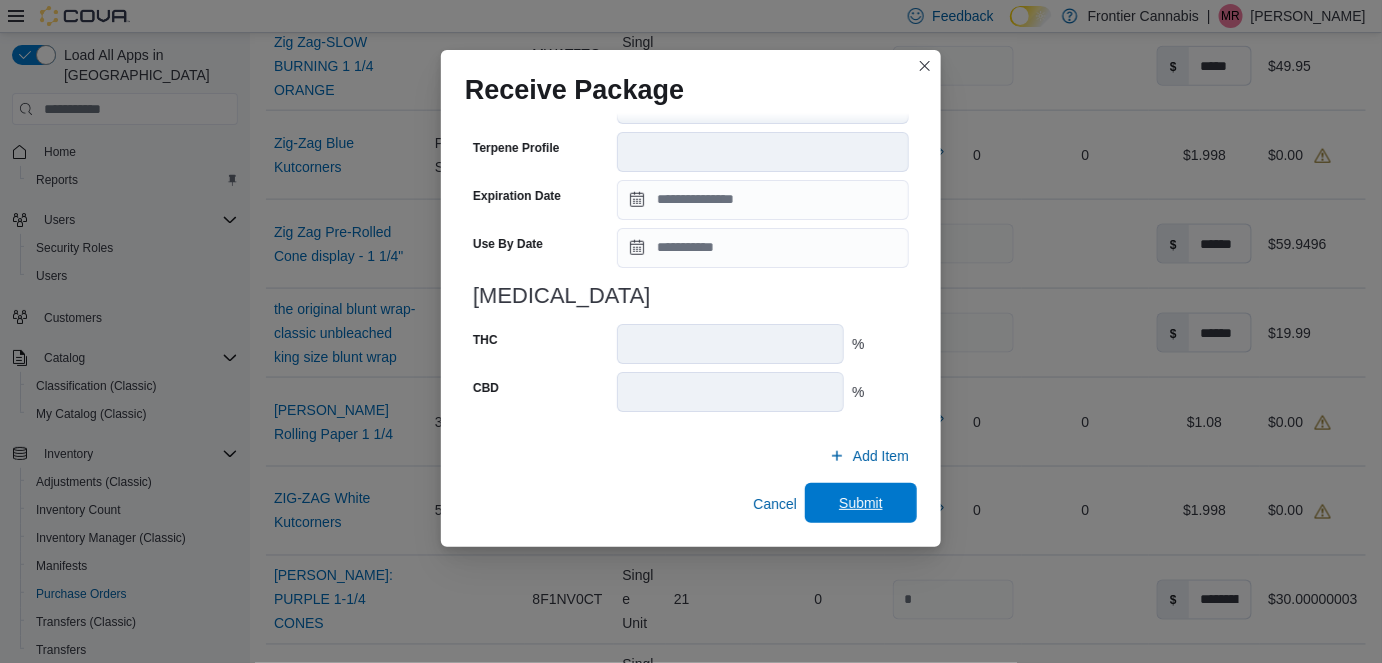 type on "**" 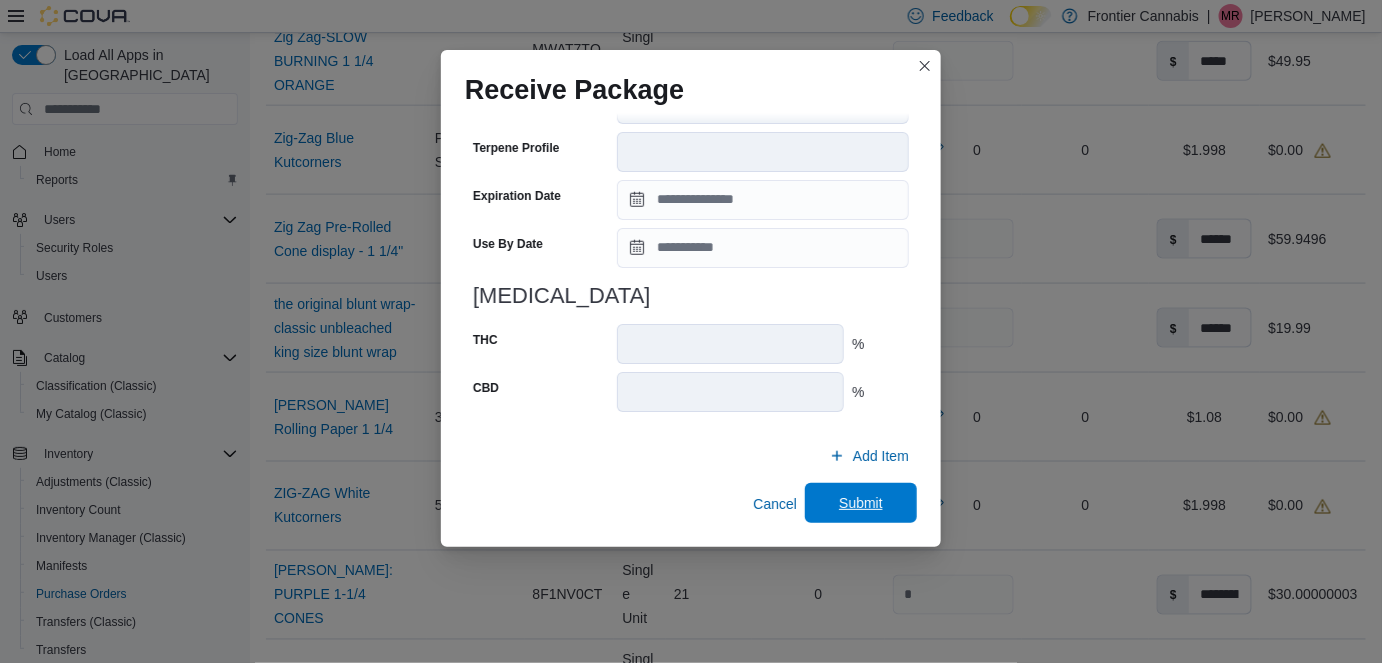 click on "Submit" at bounding box center (861, 503) 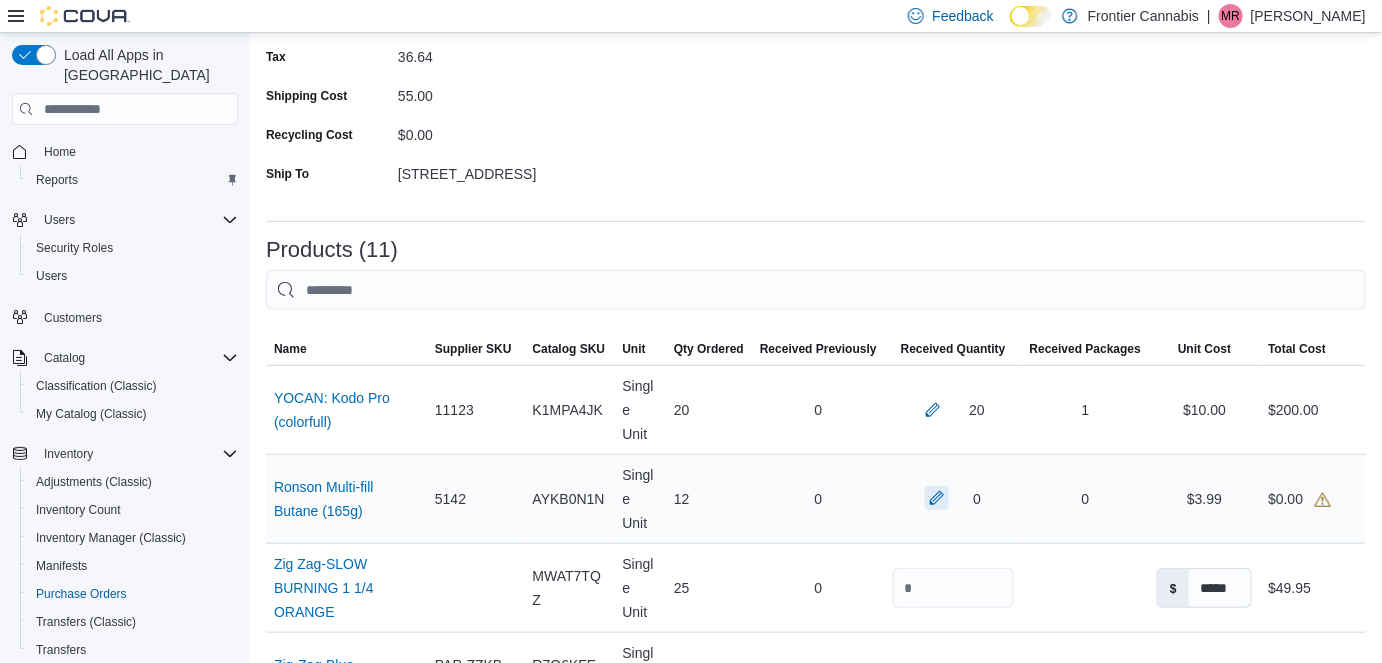 click at bounding box center (937, 498) 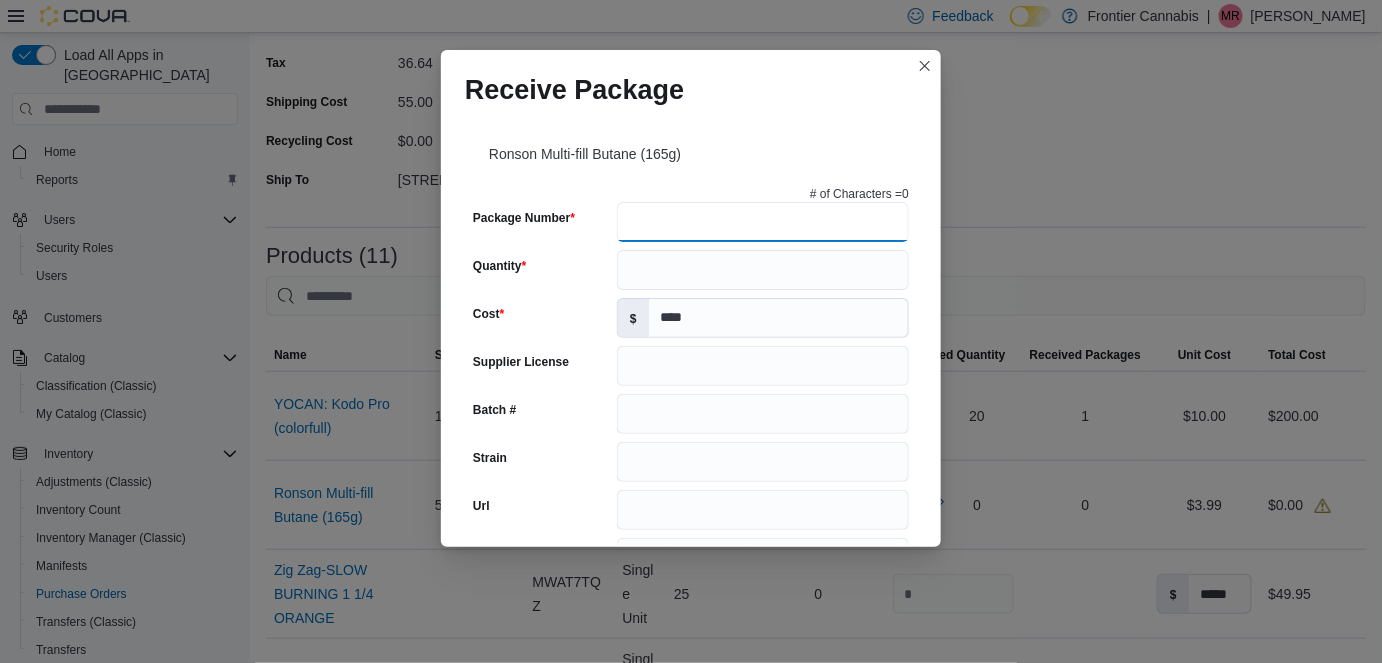 scroll, scrollTop: 253, scrollLeft: 0, axis: vertical 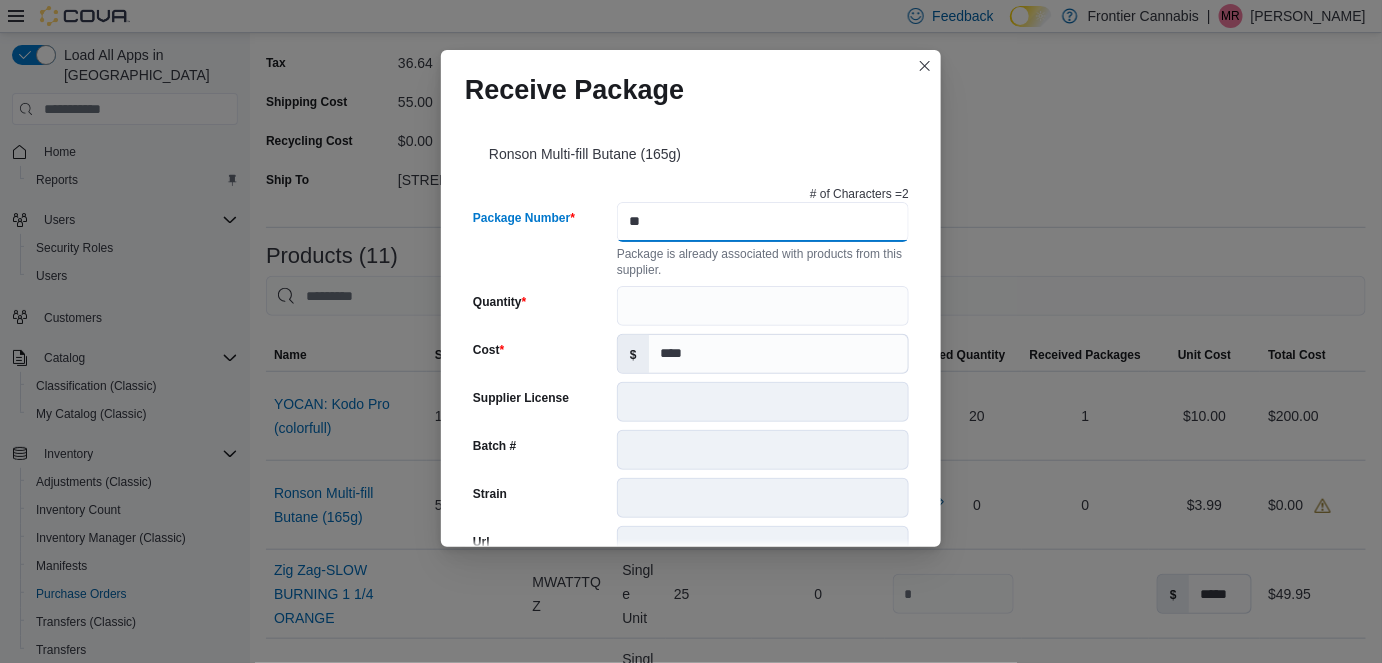 type on "**" 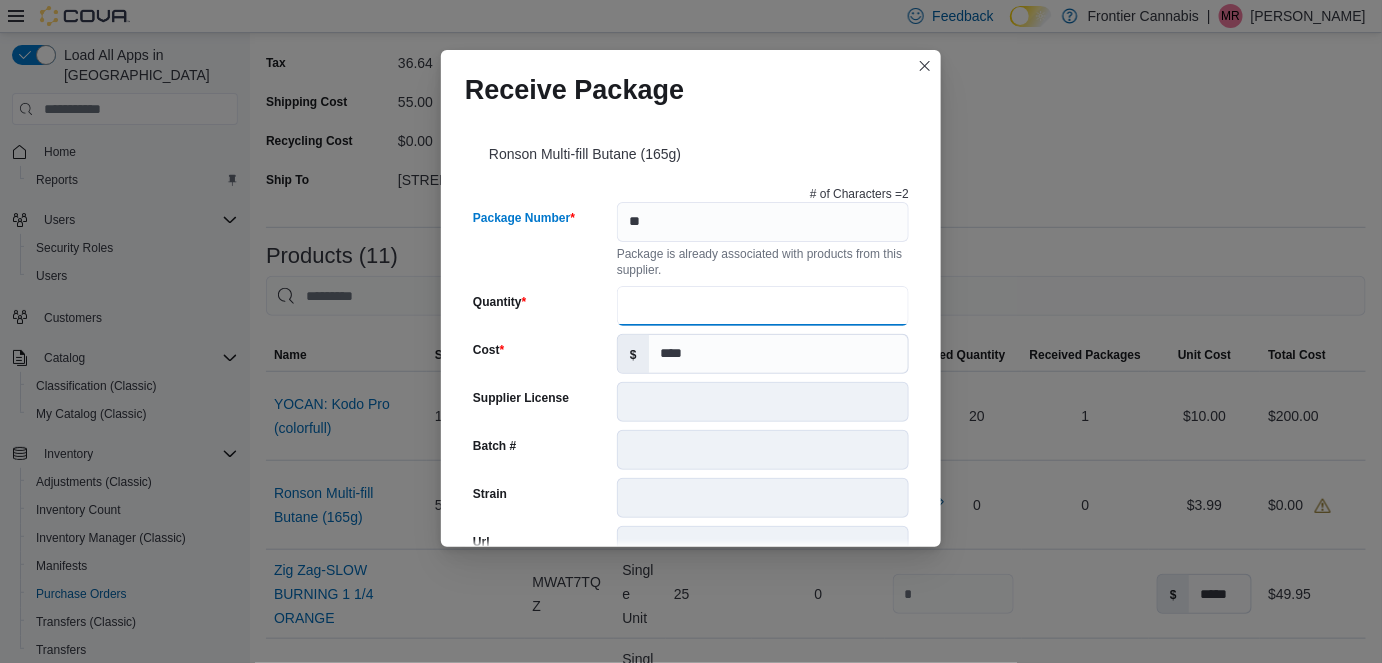 click on "Quantity" at bounding box center [763, 306] 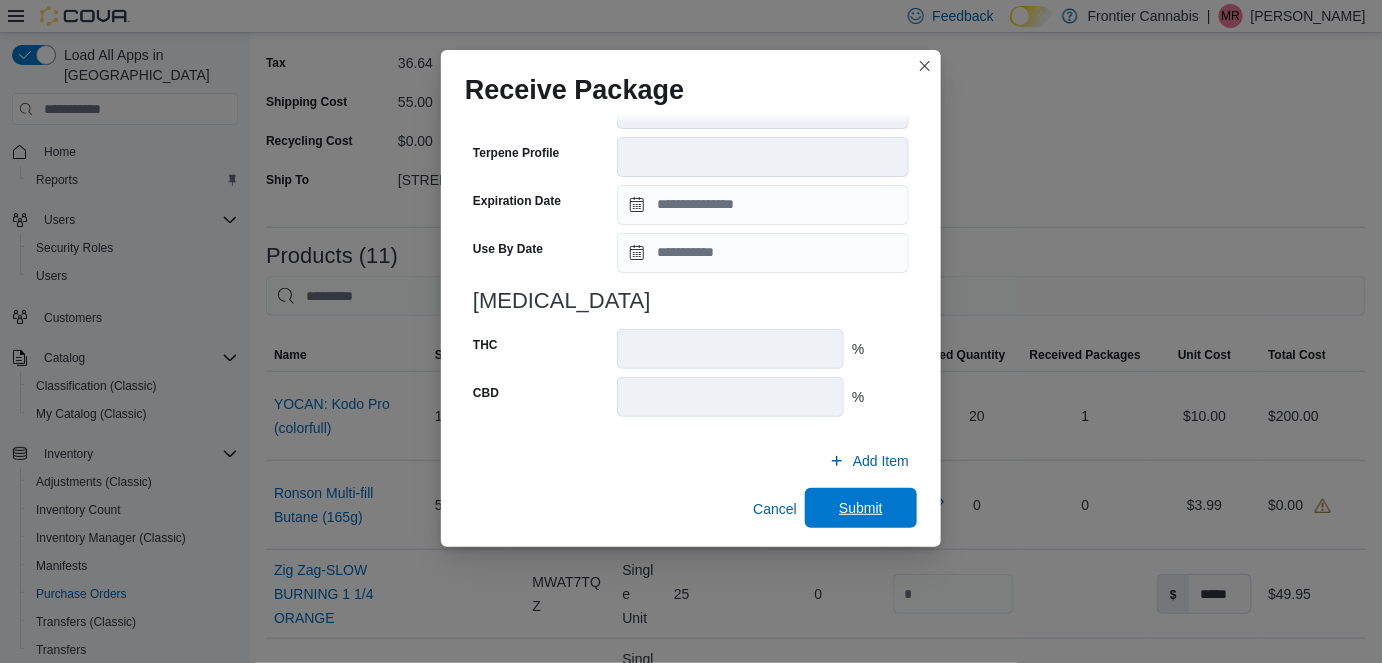 type on "**" 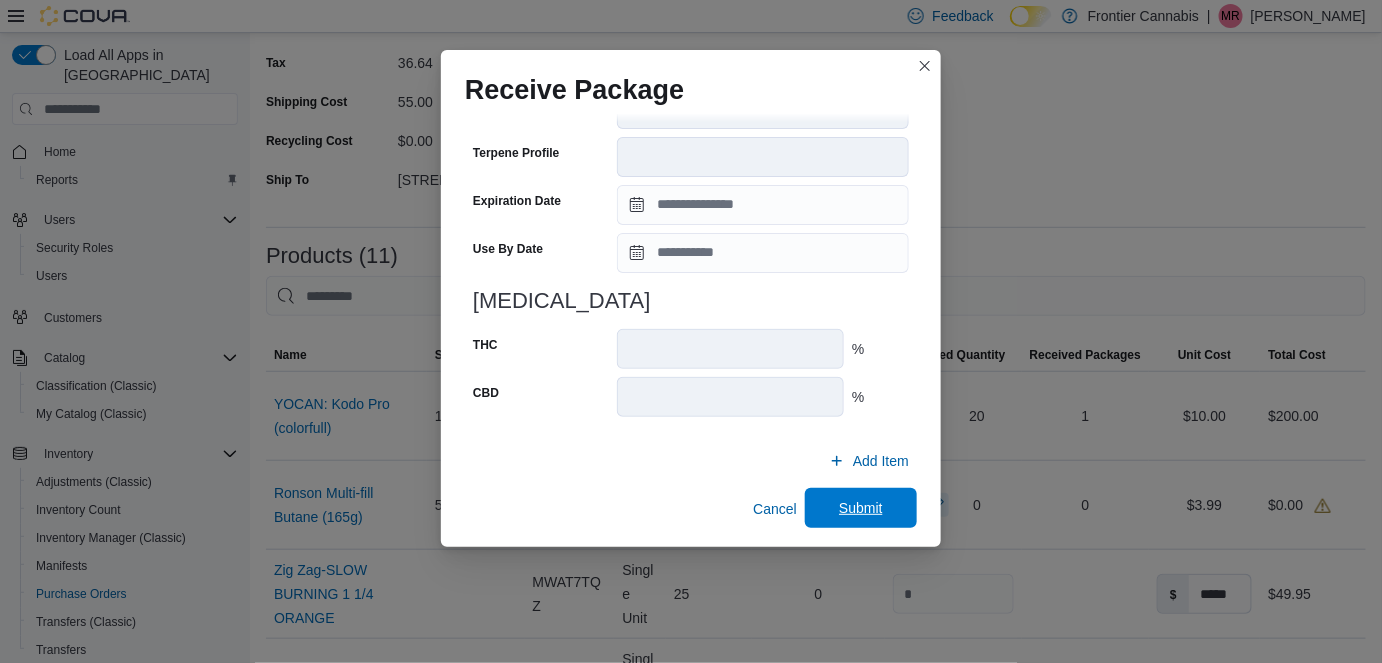 scroll, scrollTop: 0, scrollLeft: 0, axis: both 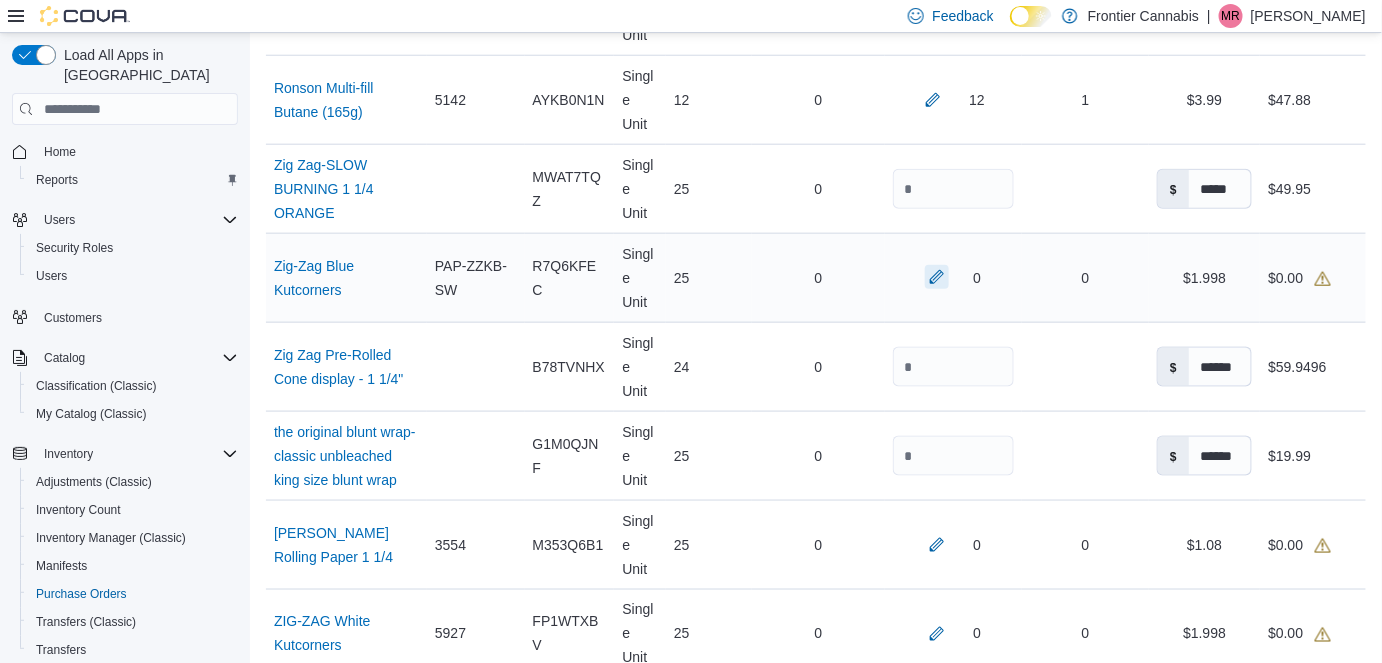 click on "Received Quantity 0" at bounding box center [953, 278] 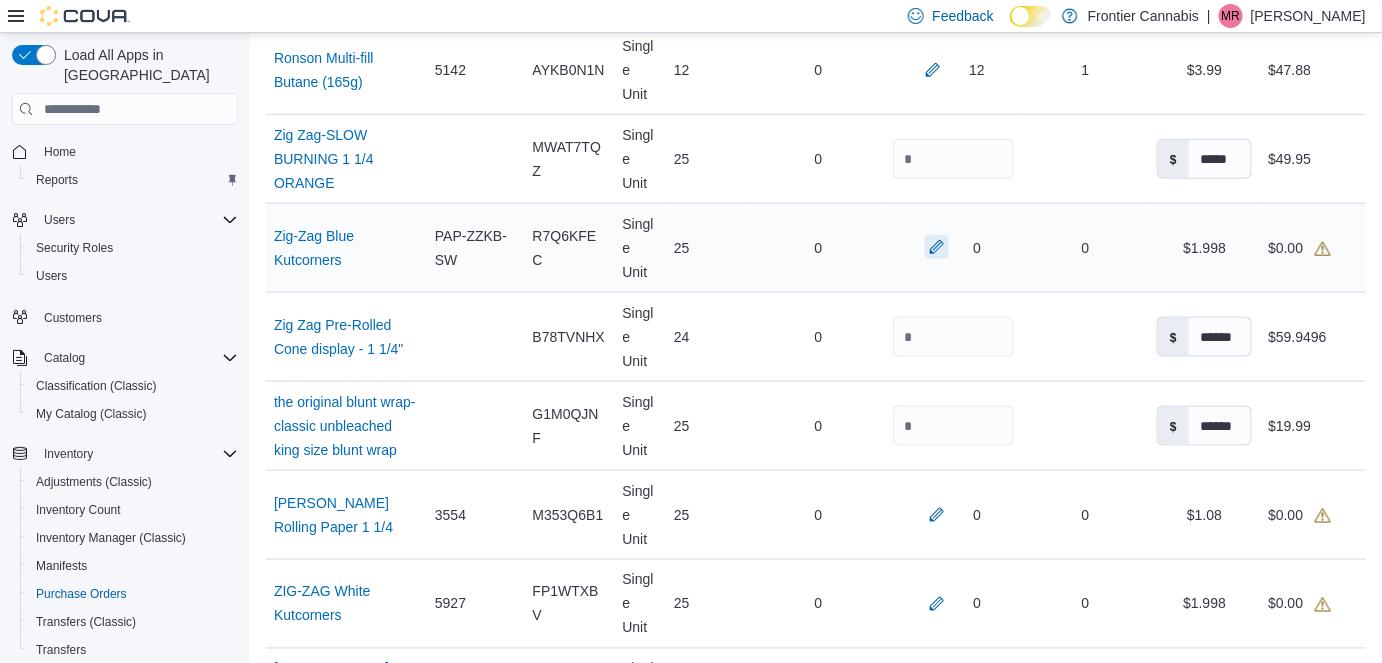 click at bounding box center (937, 247) 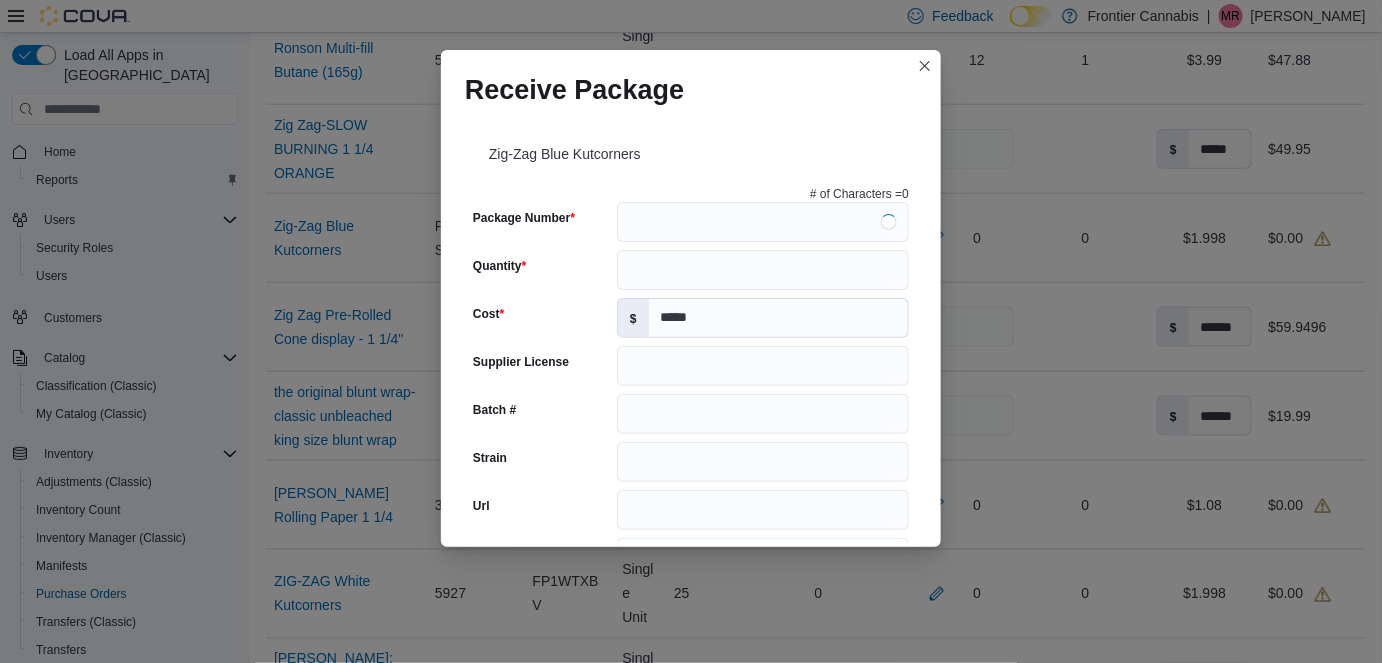 click on "Zig-Zag Blue Kutcorners # of Characters =  0 Package Number Quantity Cost $ ***** Supplier License Batch # Strain Url Test Date Harvest Date Production Date Packaged Date Testing Facility Test Batch # Terpene Profile Expiration Date Use By Date Cannabinoids Add Cannabinoid Add unit THC % CBD % Add Item Cancel Submit" at bounding box center [691, 330] 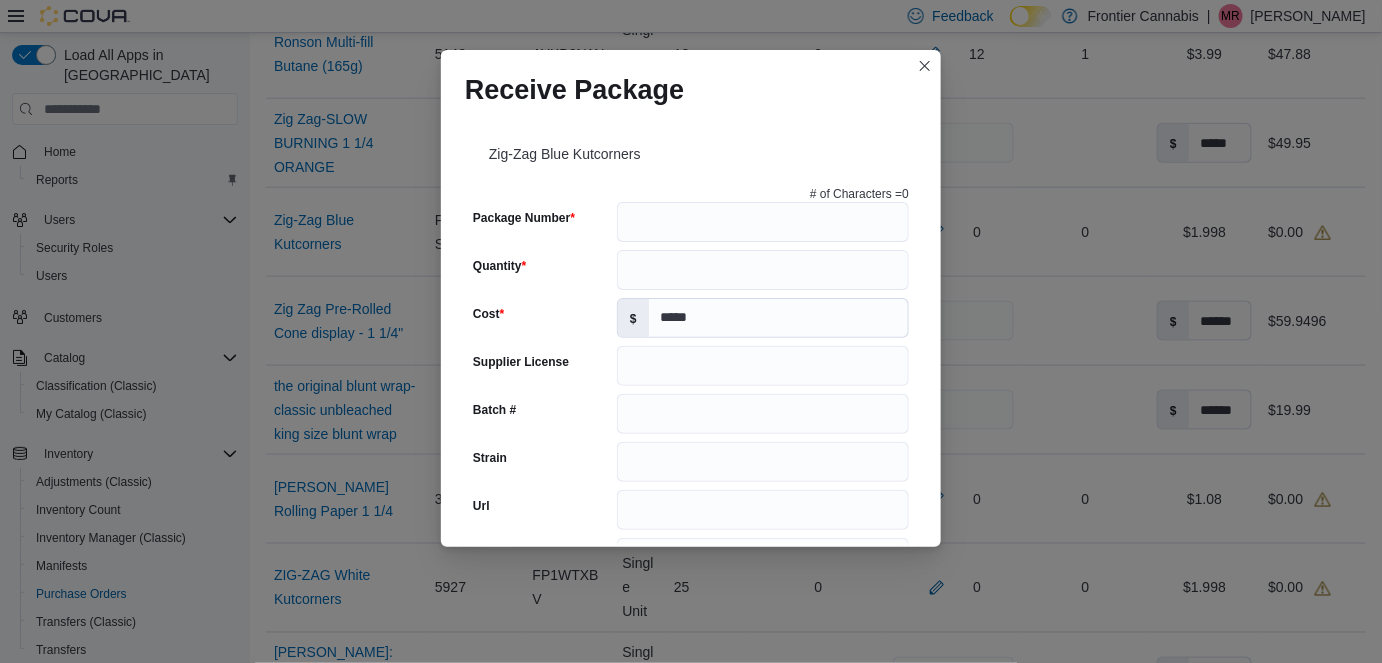 scroll, scrollTop: 706, scrollLeft: 0, axis: vertical 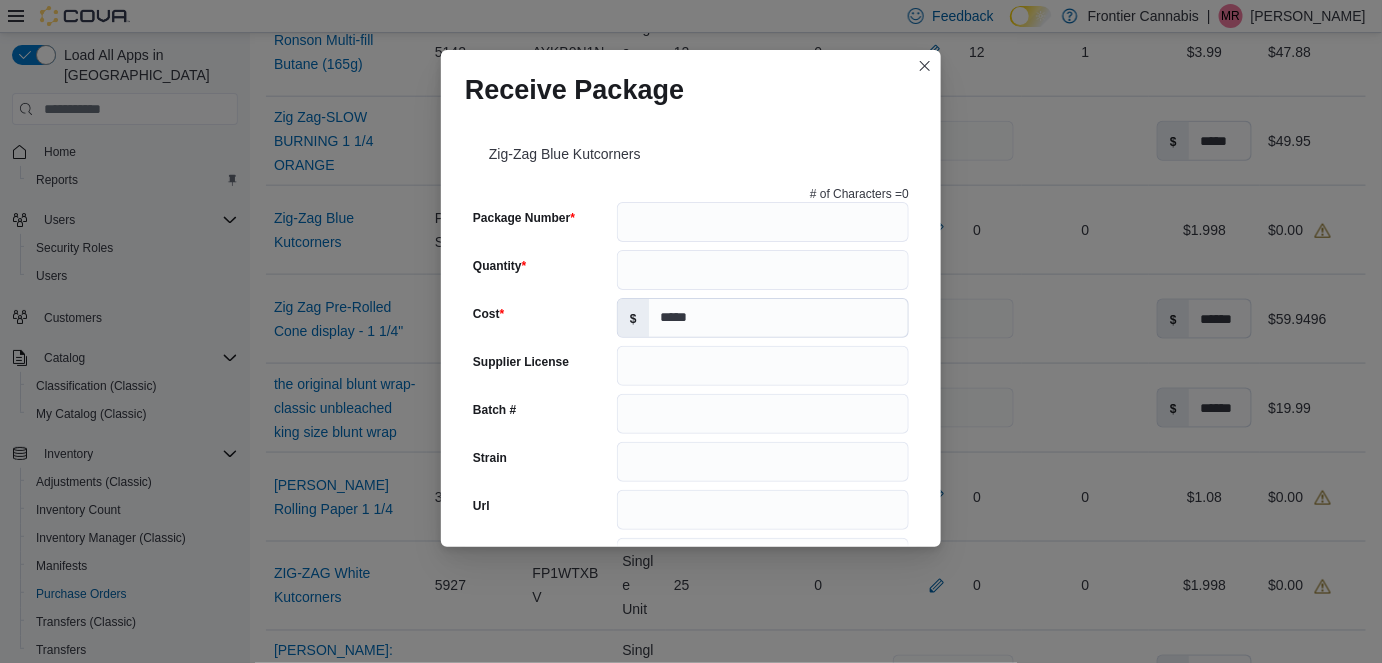 click on "Package Number" at bounding box center [763, 222] 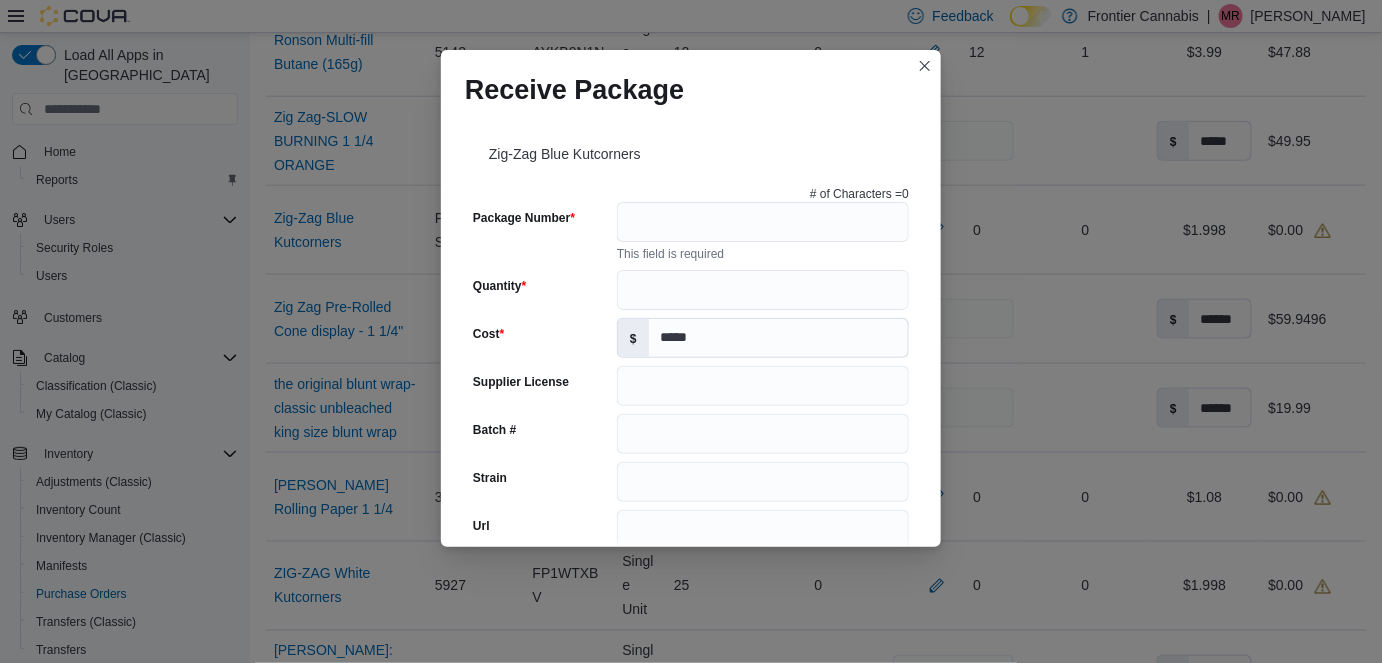 scroll, scrollTop: 0, scrollLeft: 0, axis: both 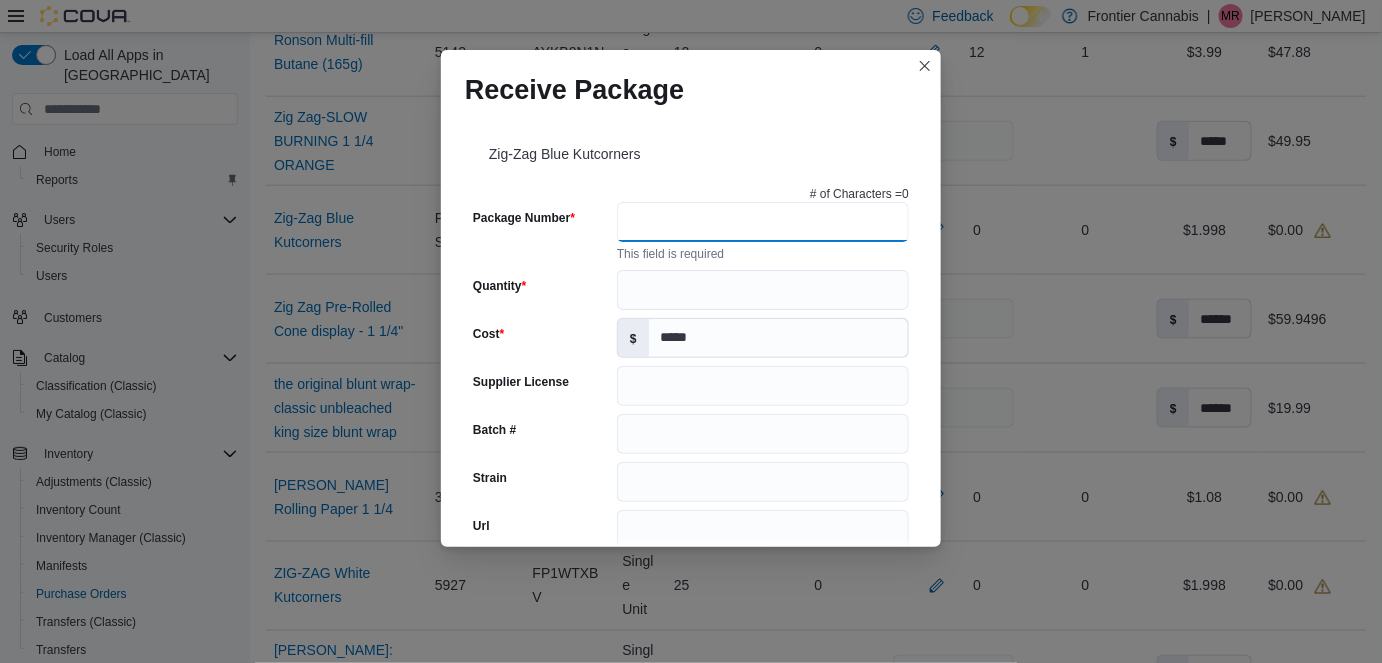 click on "Package Number" at bounding box center (763, 222) 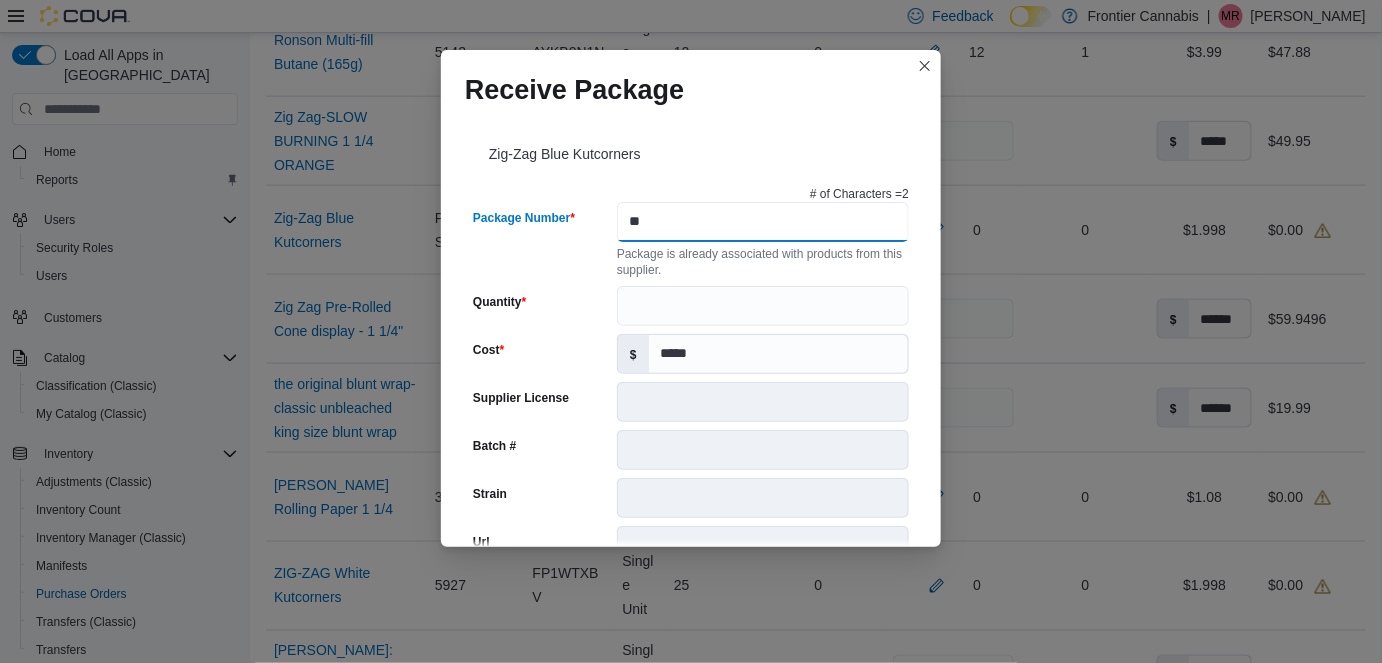 type on "**" 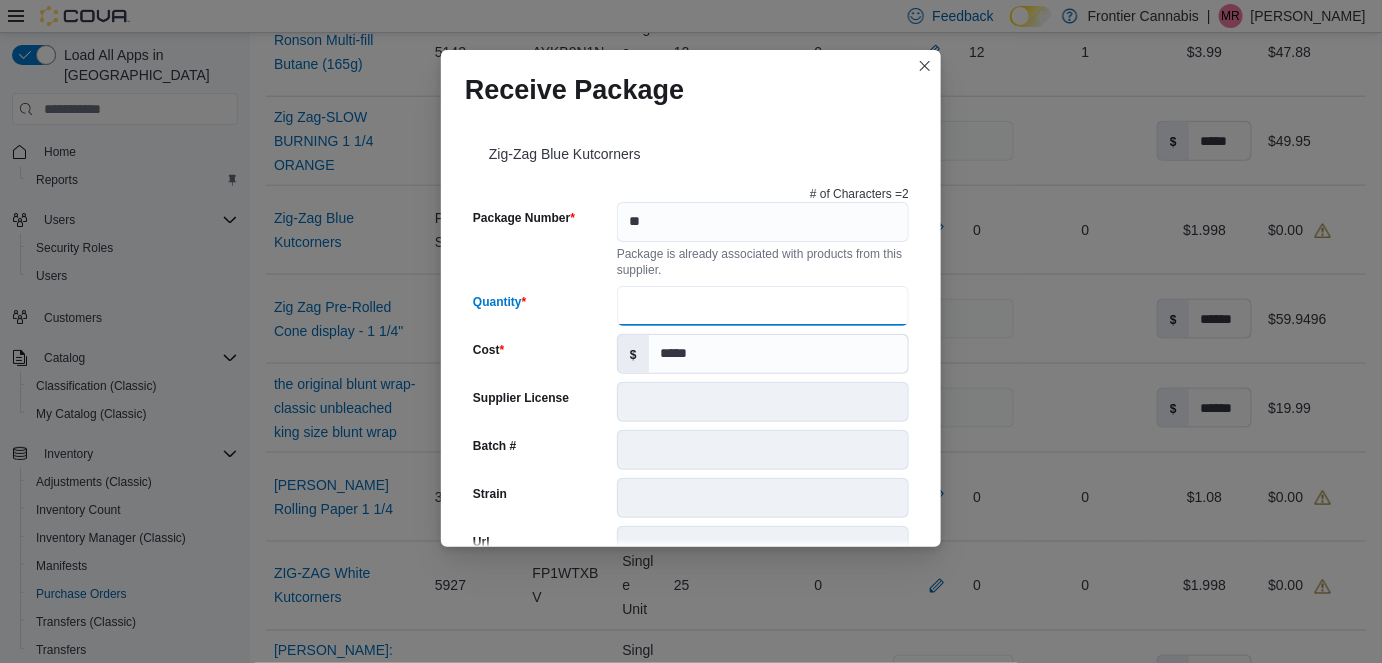 click on "Quantity" at bounding box center (763, 306) 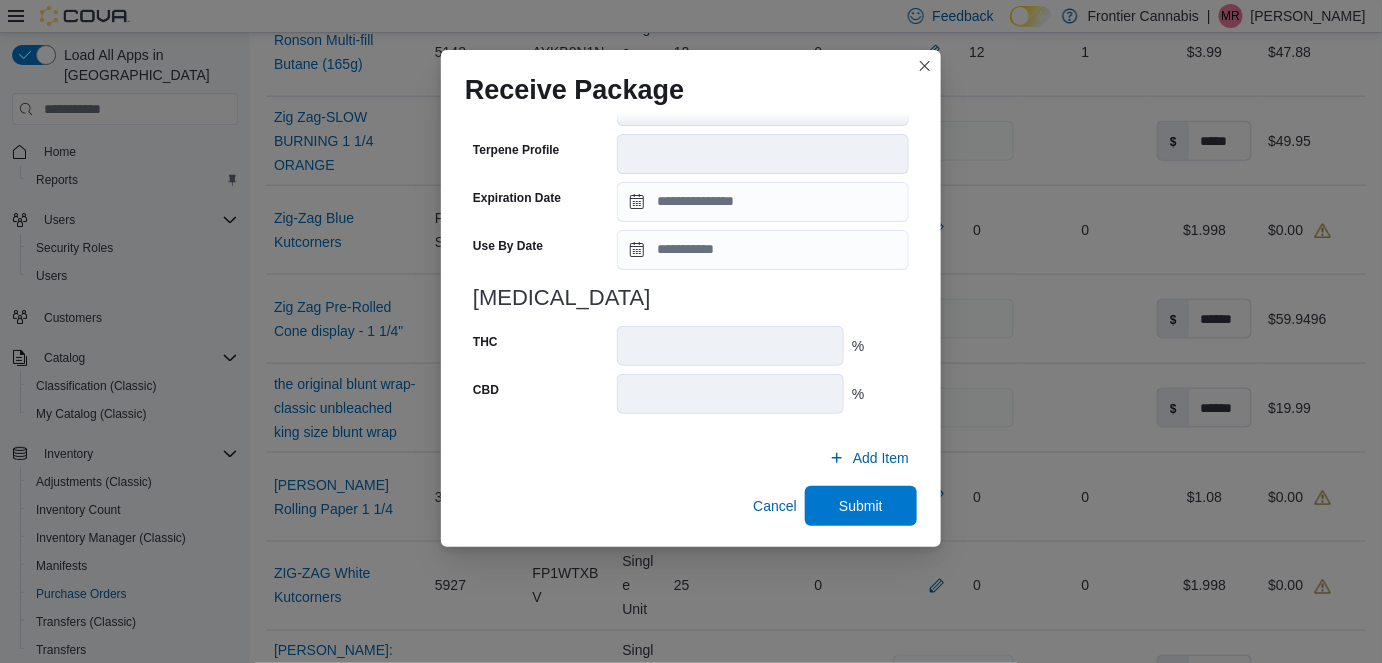 scroll, scrollTop: 730, scrollLeft: 0, axis: vertical 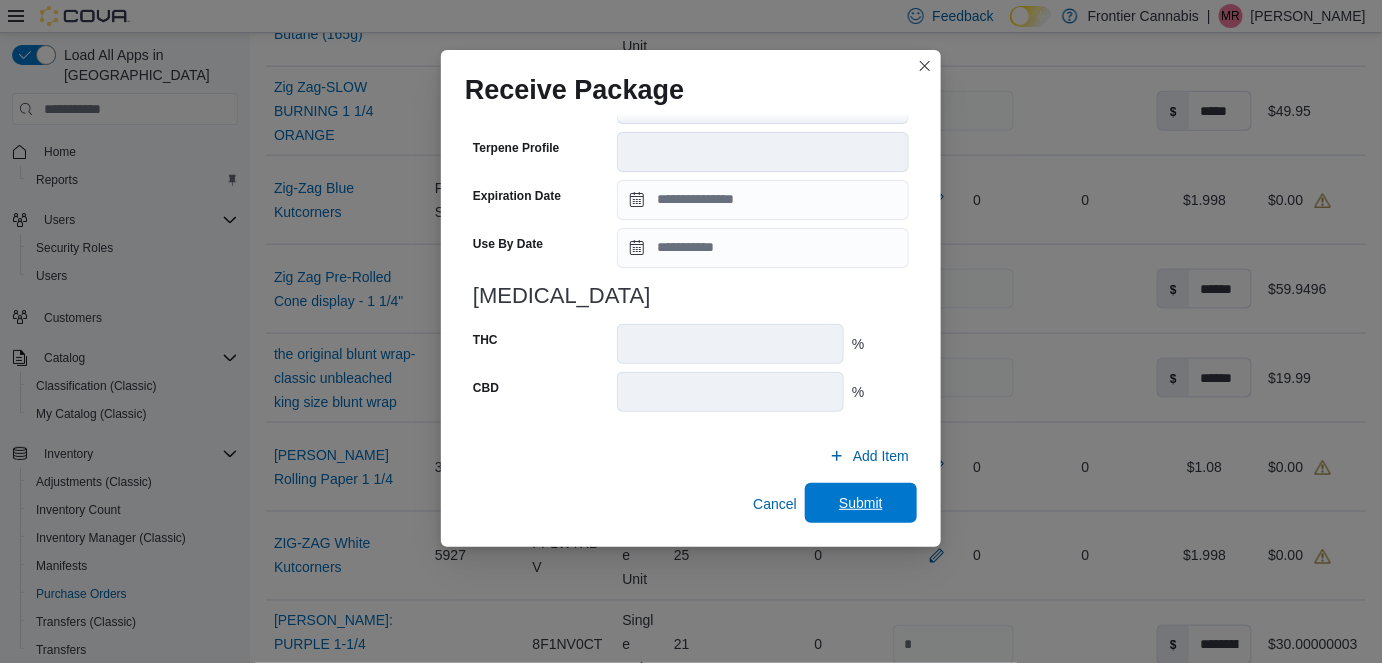 type on "**" 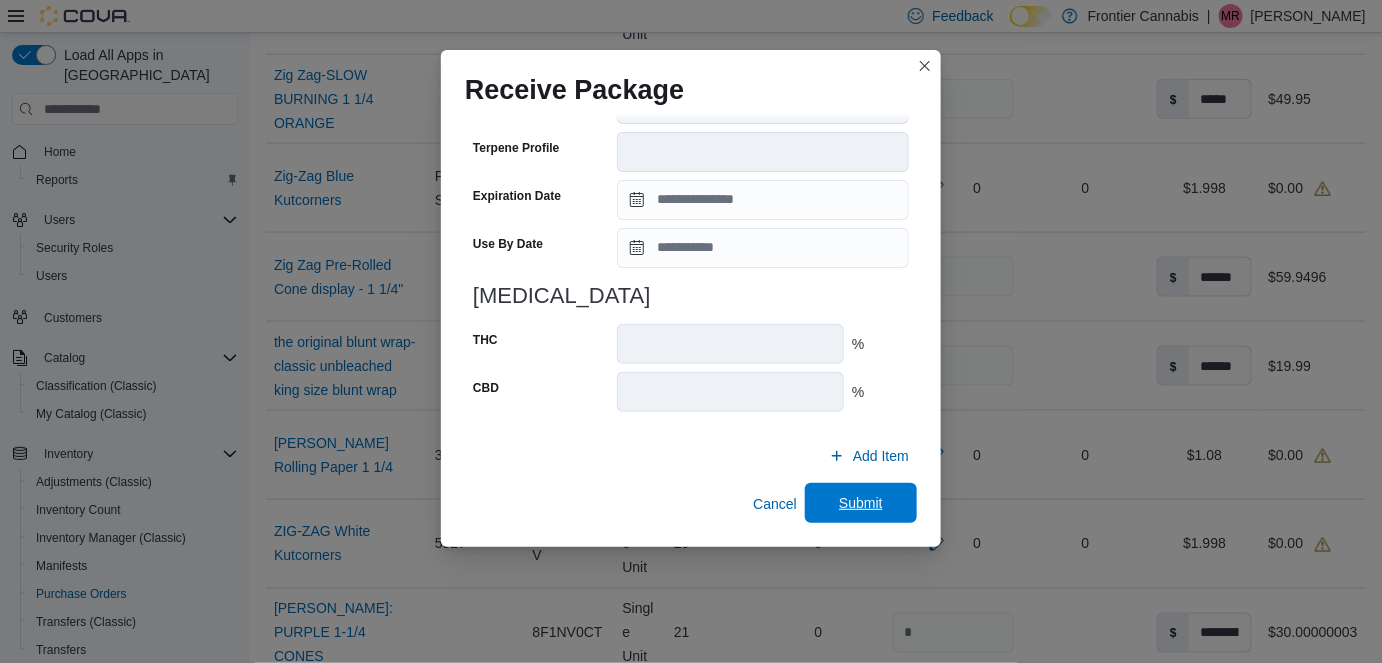 click on "Submit" at bounding box center [861, 503] 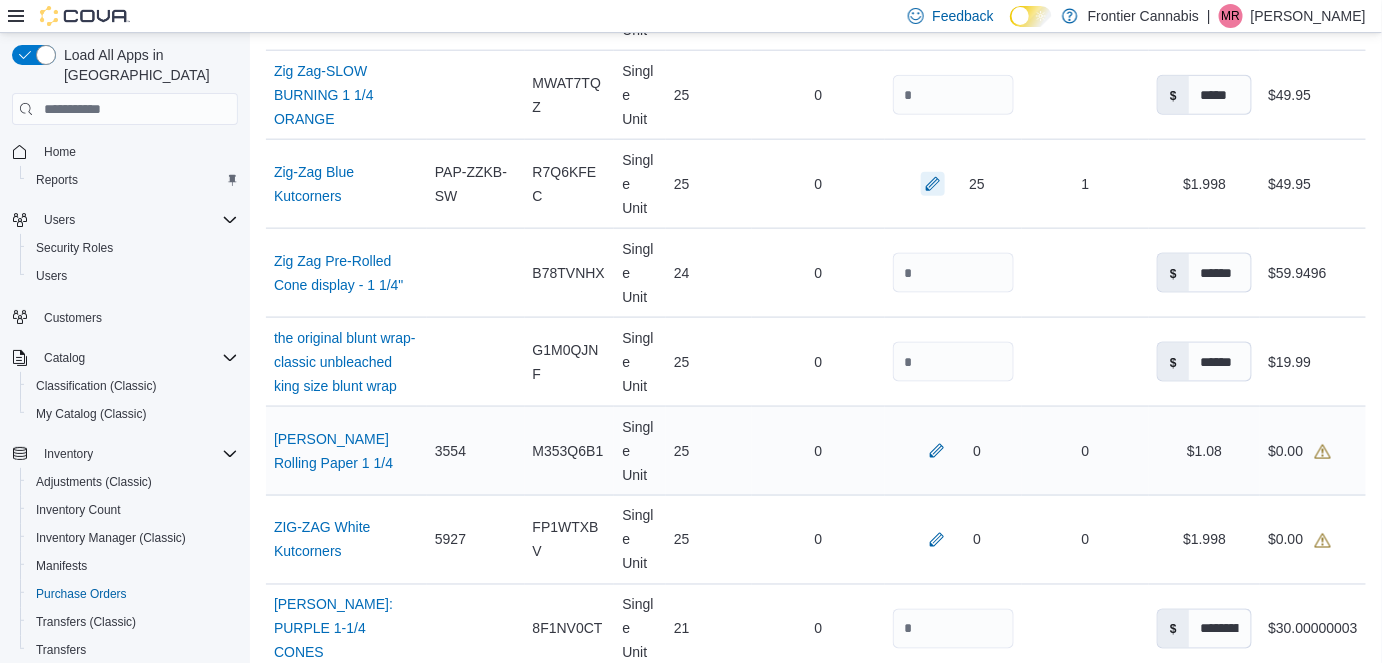 scroll, scrollTop: 752, scrollLeft: 0, axis: vertical 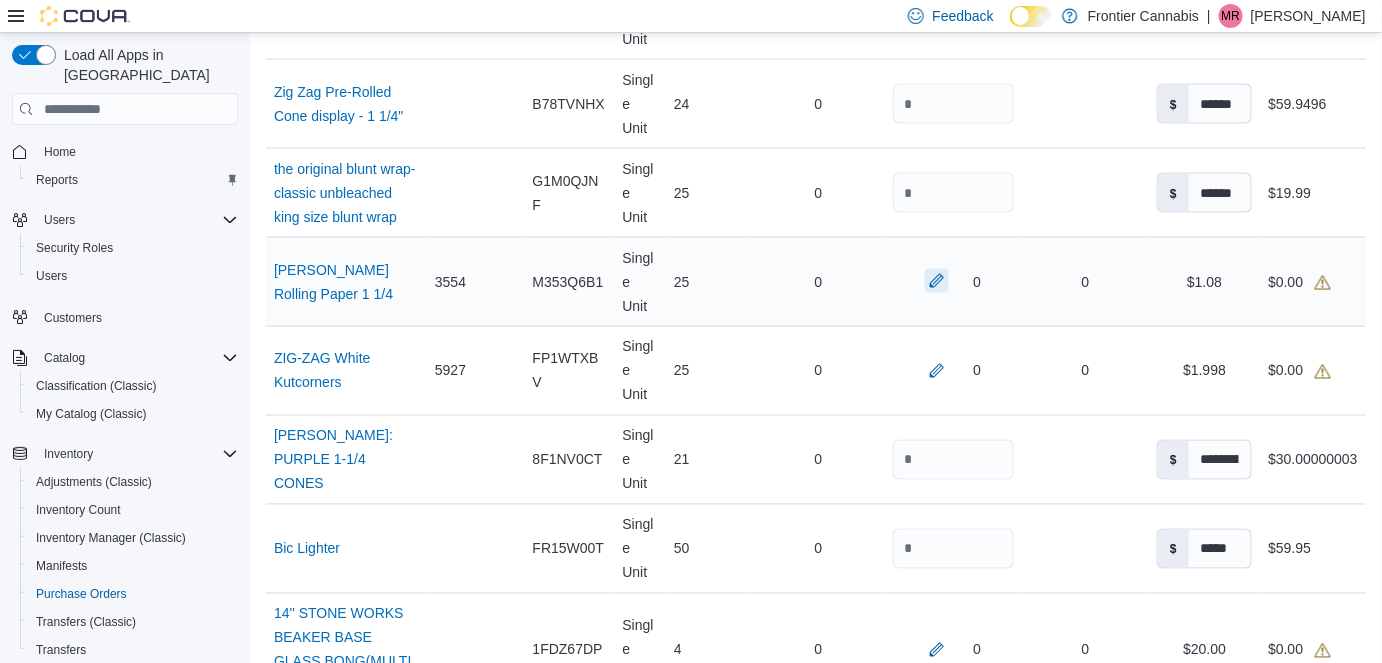 click at bounding box center (937, 281) 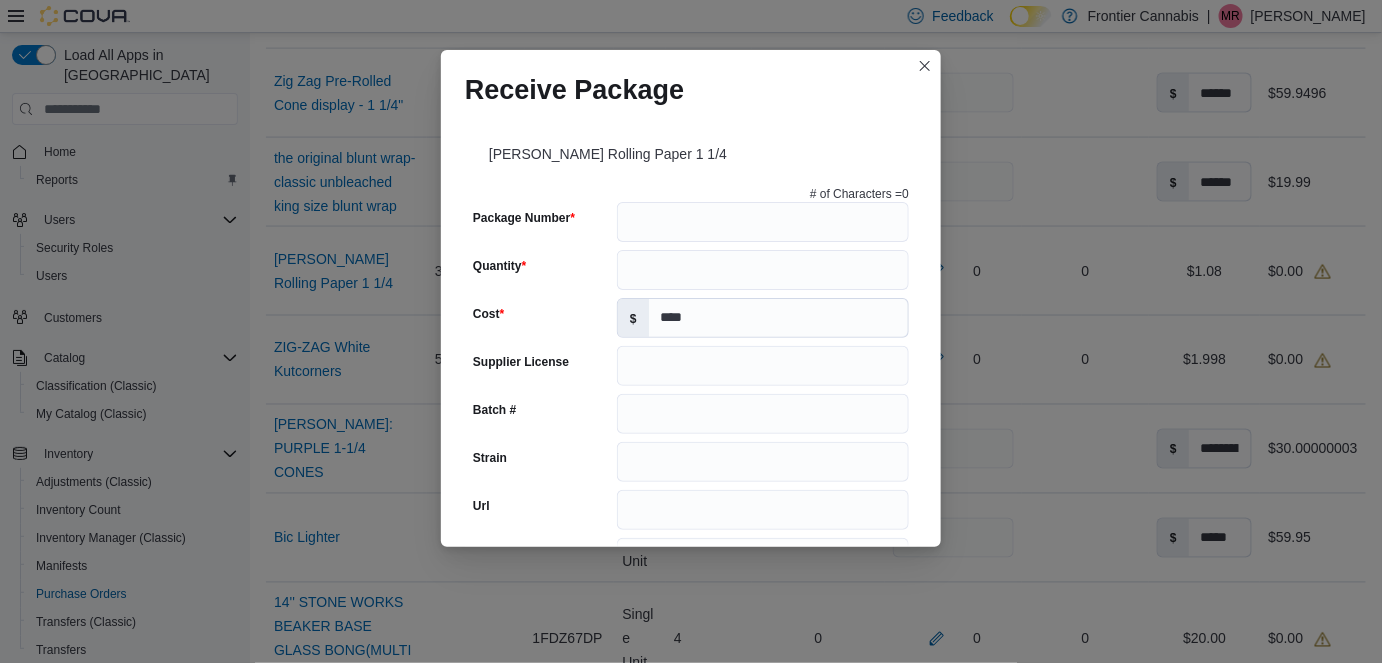 scroll, scrollTop: 933, scrollLeft: 0, axis: vertical 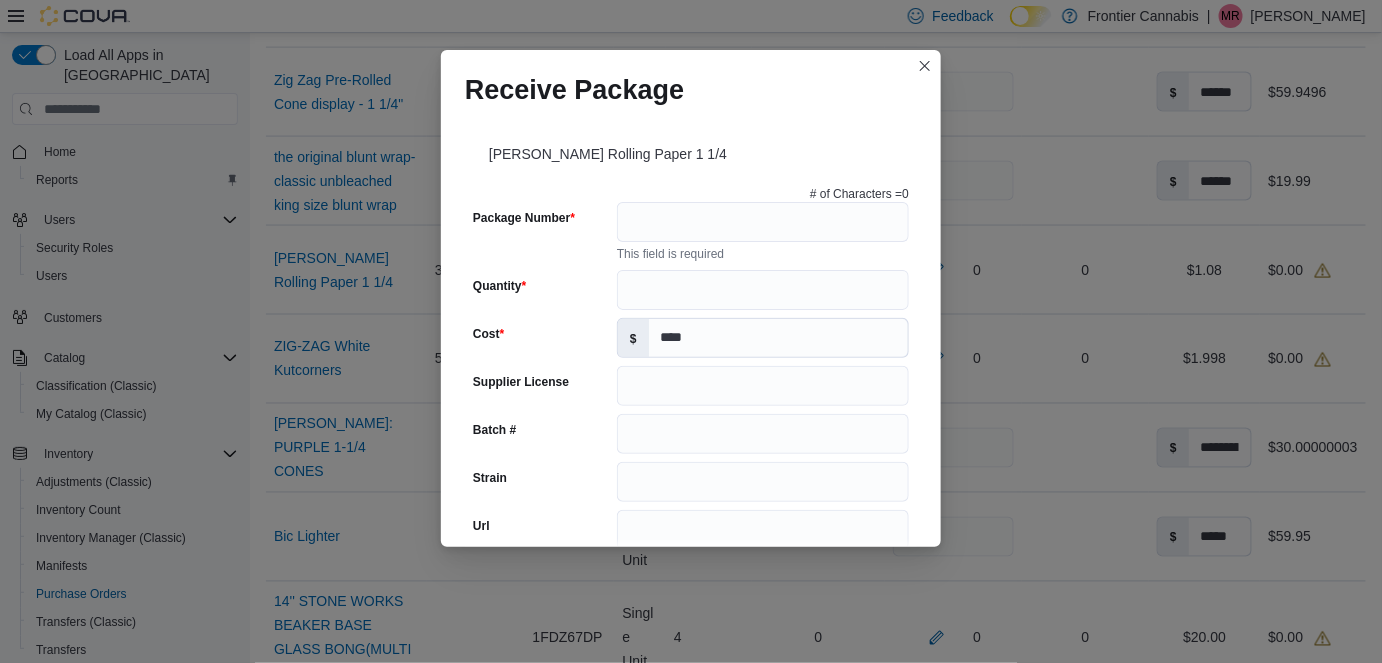 click on "Package Number" at bounding box center (763, 222) 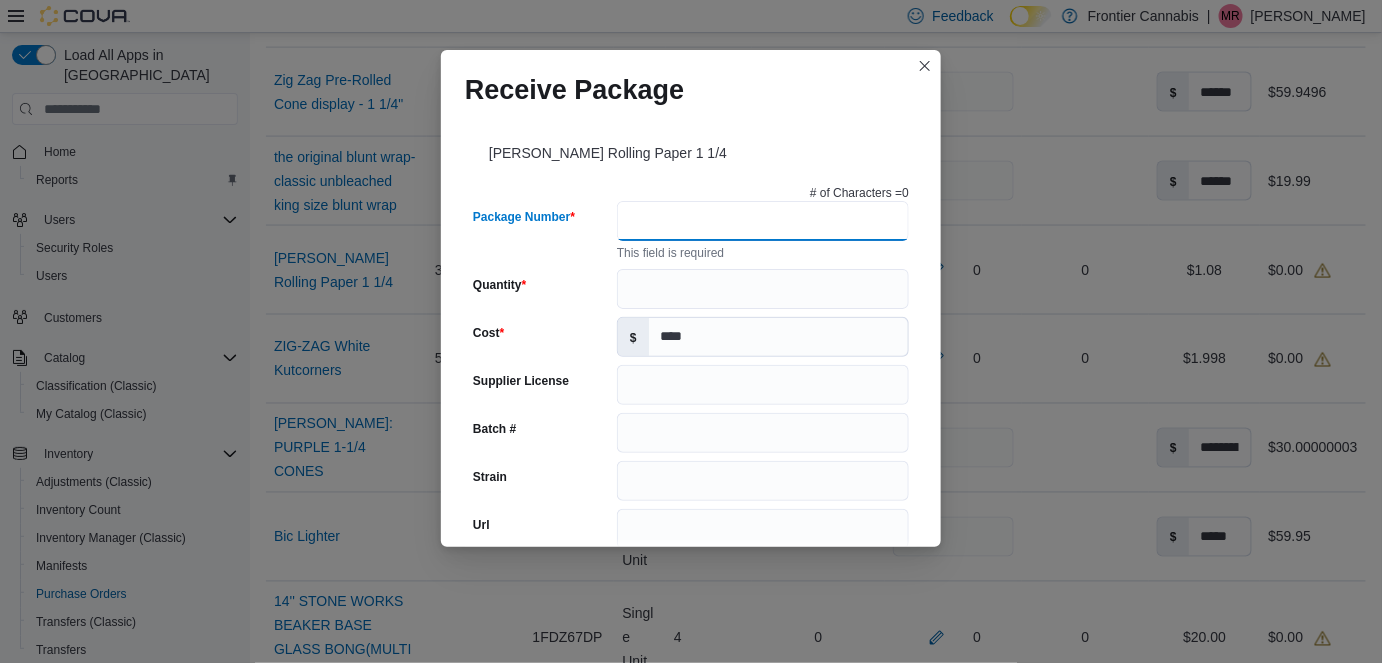 click on "Package Number" at bounding box center (763, 221) 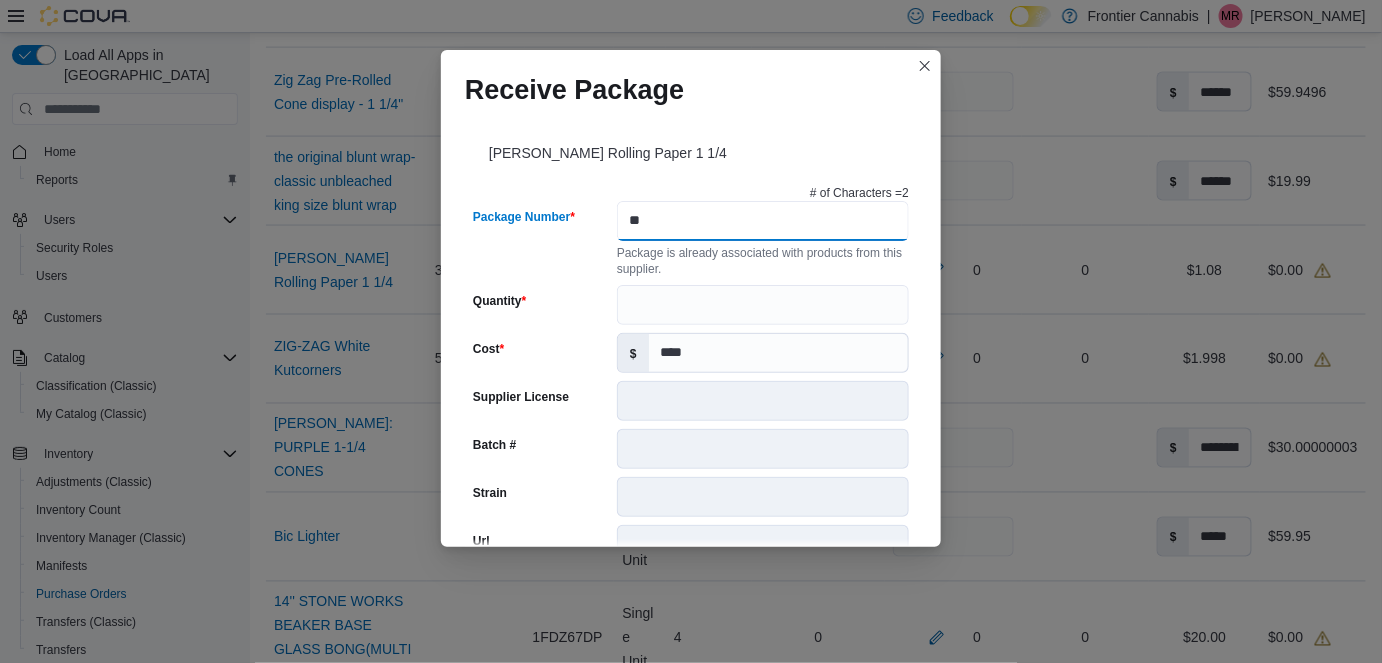 type on "**" 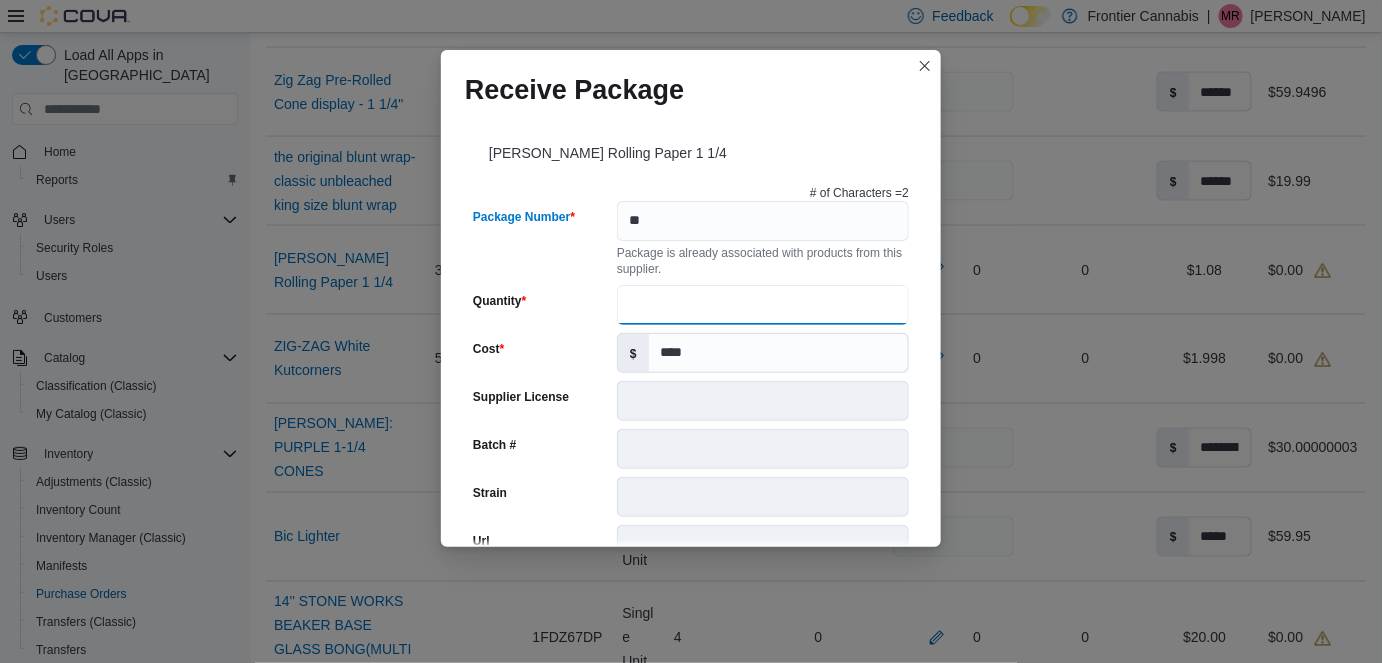 click on "Quantity" at bounding box center [763, 305] 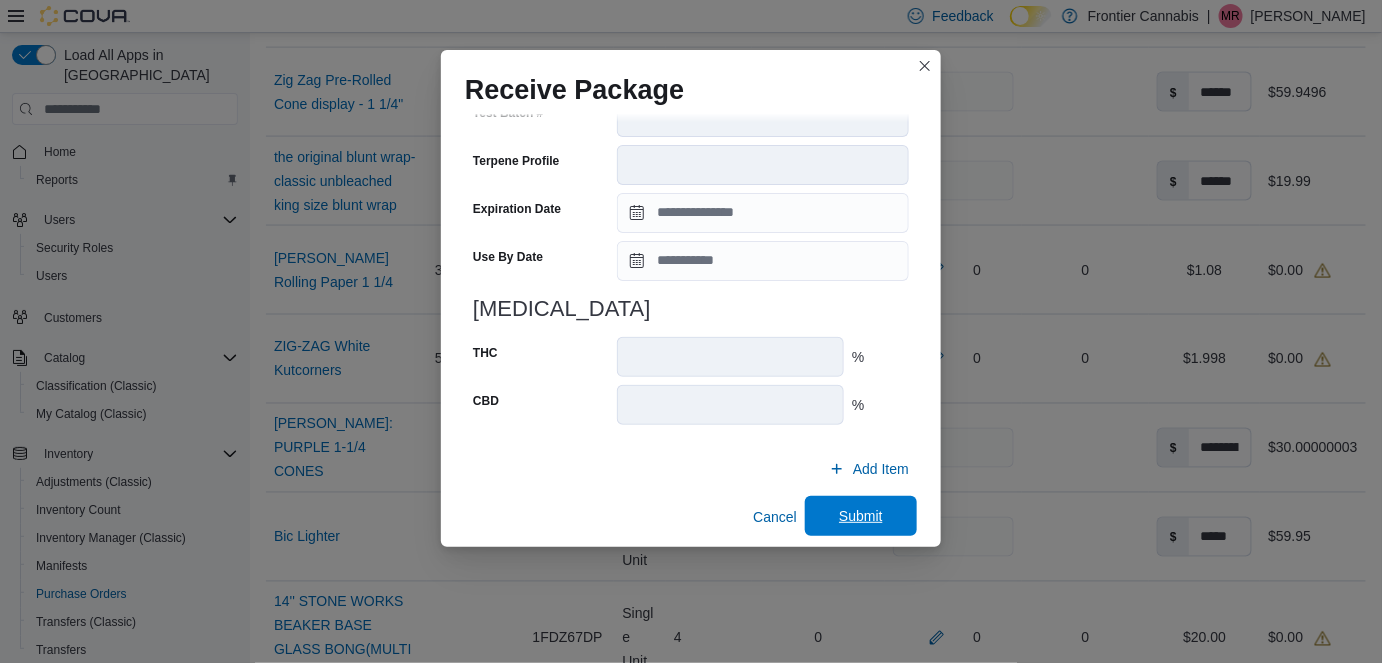 scroll, scrollTop: 730, scrollLeft: 0, axis: vertical 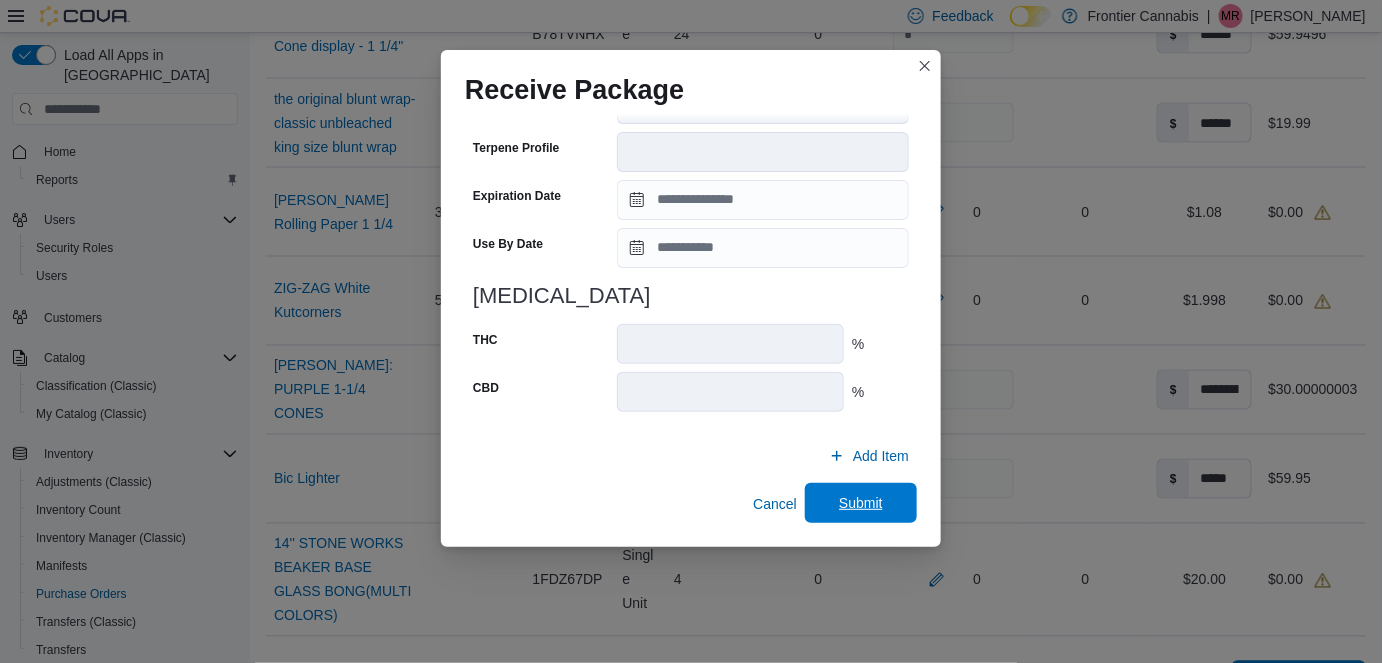 type on "**" 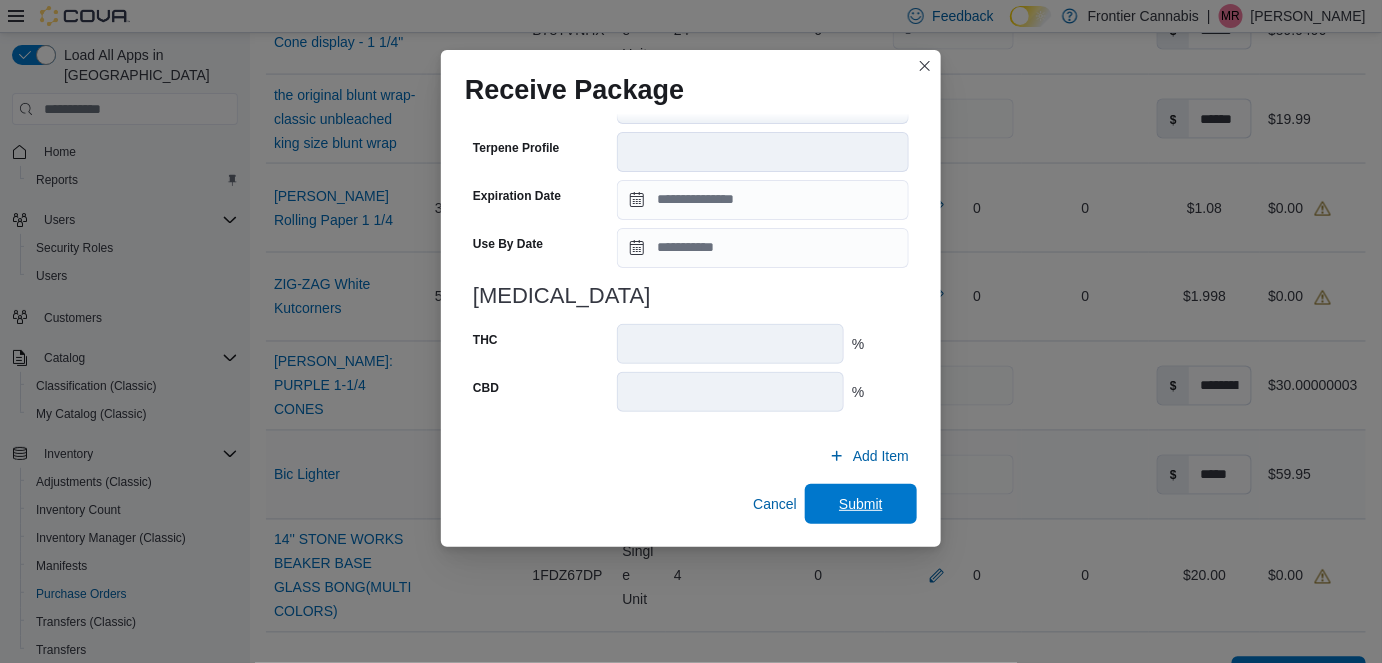 click on "Submit" at bounding box center [861, 504] 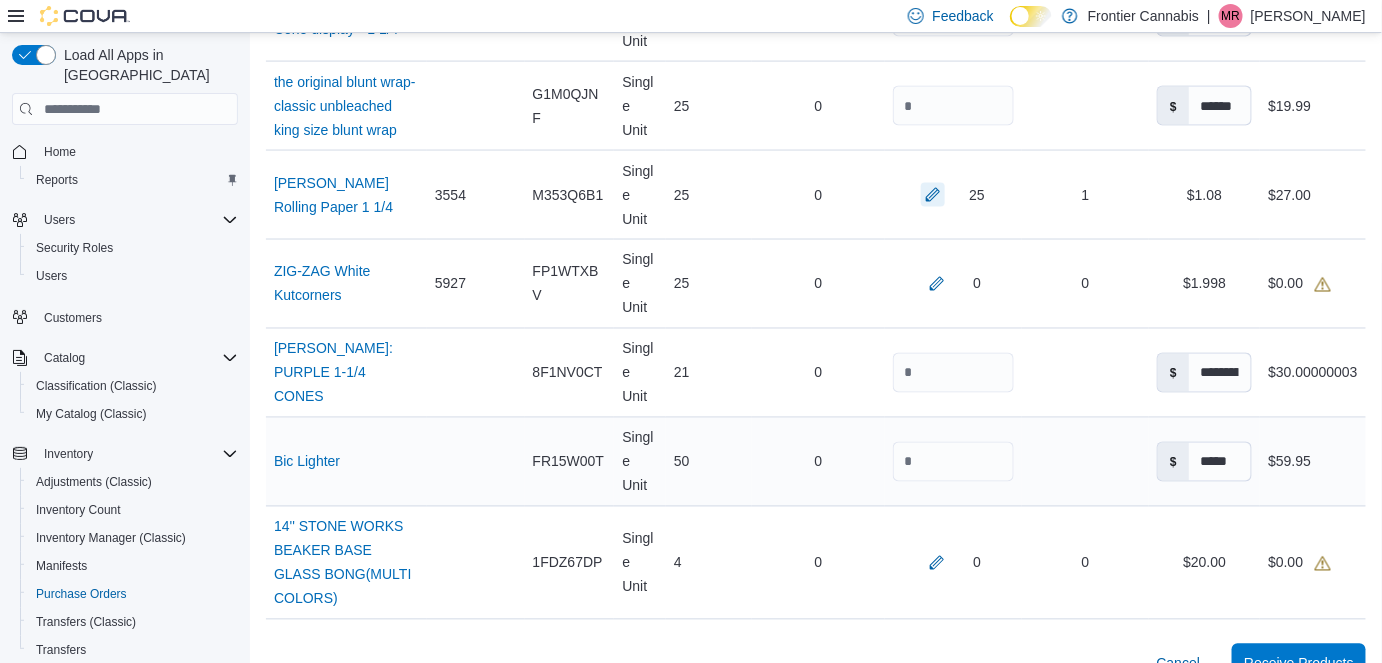 scroll, scrollTop: 1008, scrollLeft: 0, axis: vertical 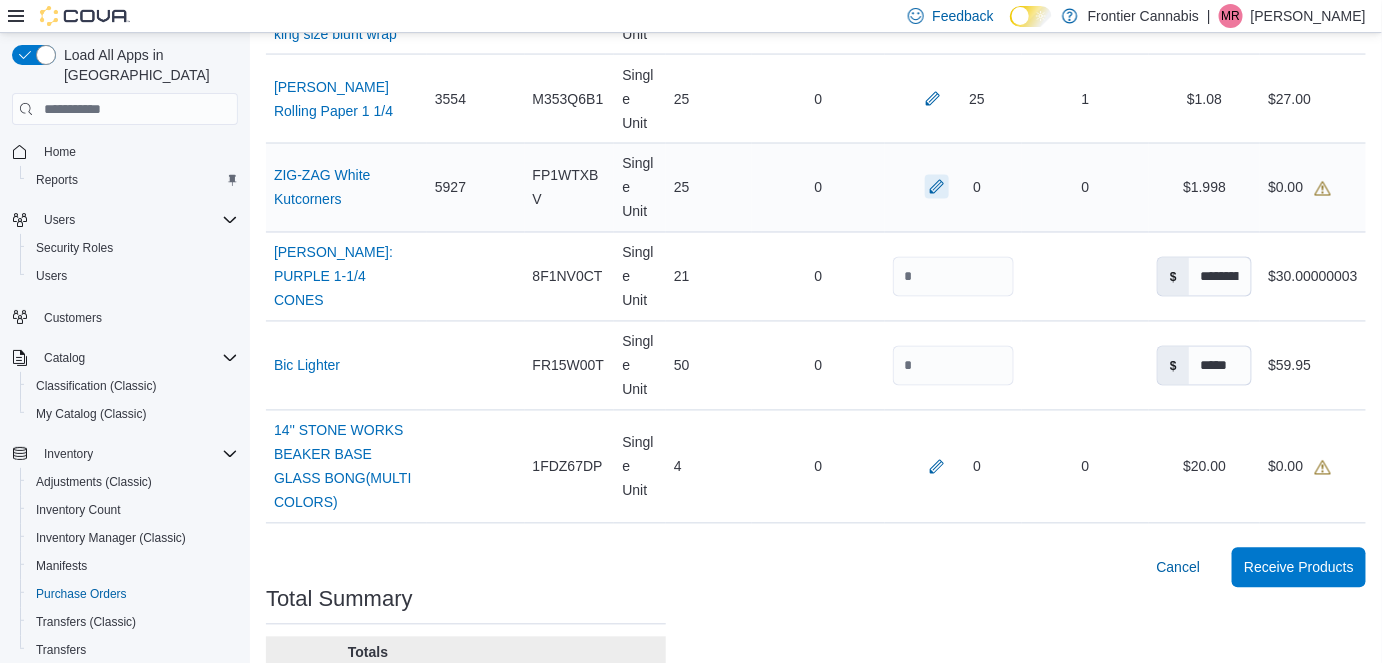 click at bounding box center (937, 187) 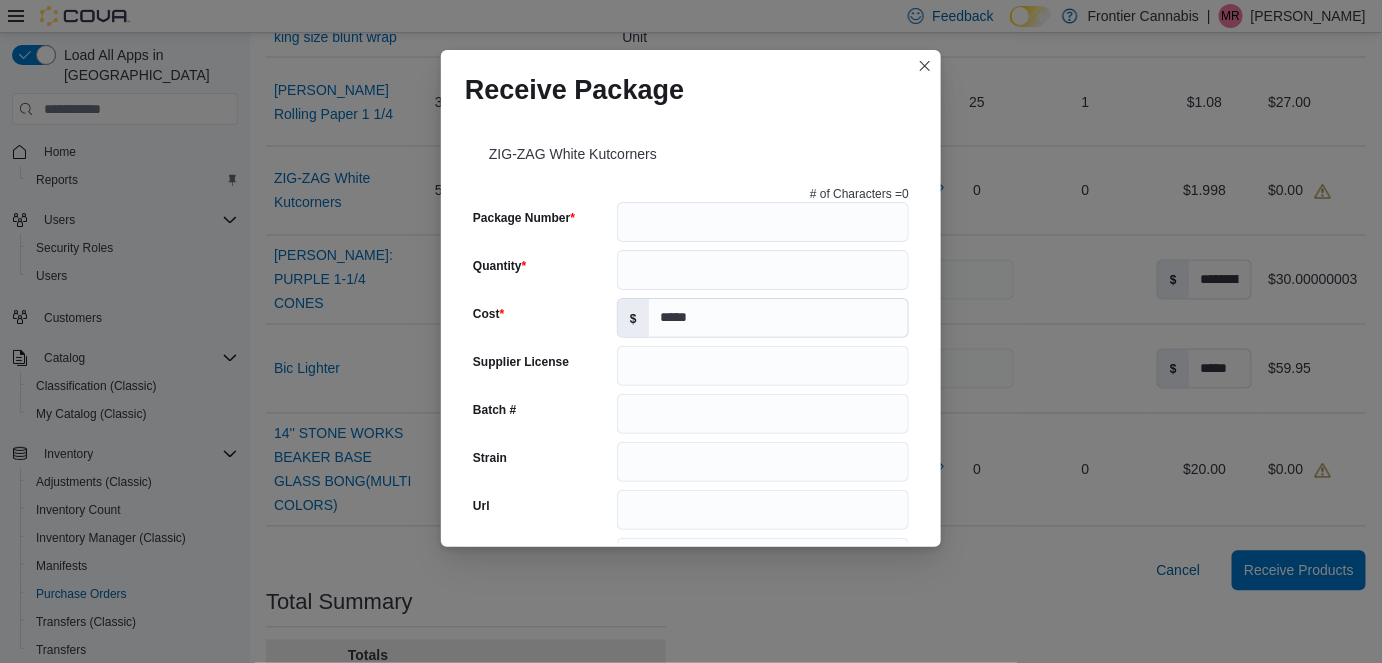 scroll, scrollTop: 1101, scrollLeft: 0, axis: vertical 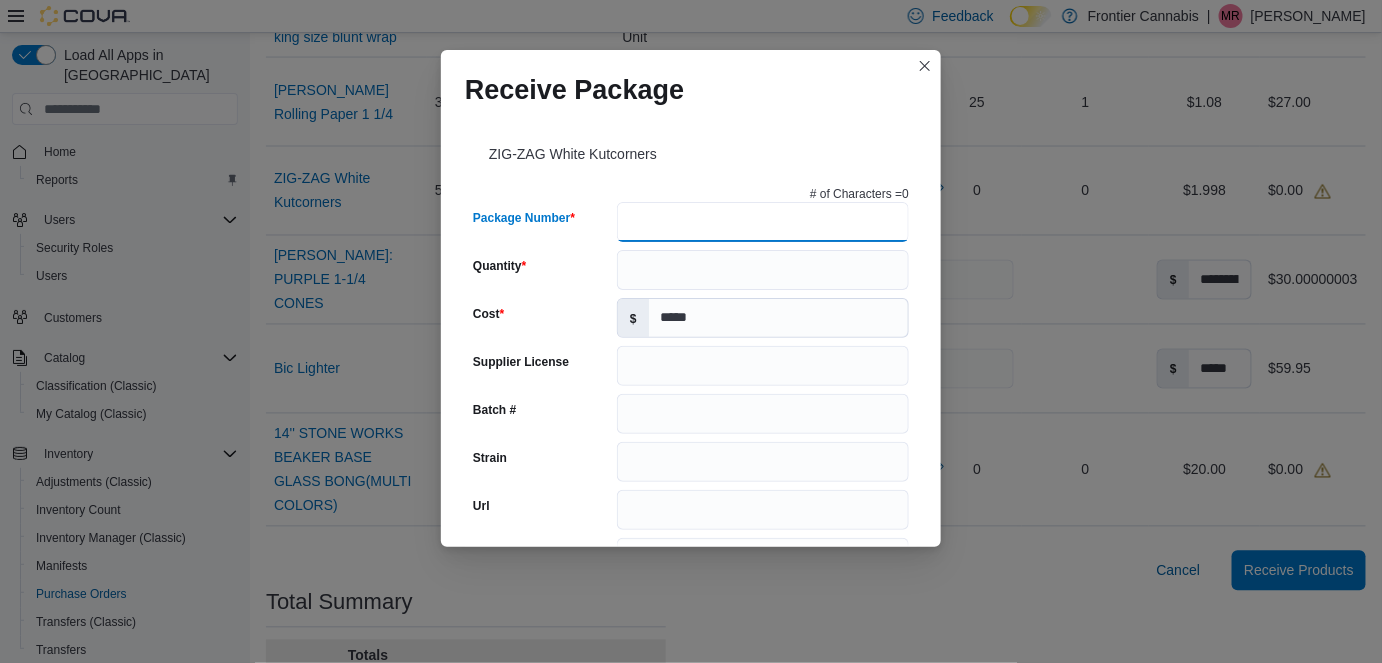 click on "Package Number" at bounding box center [763, 222] 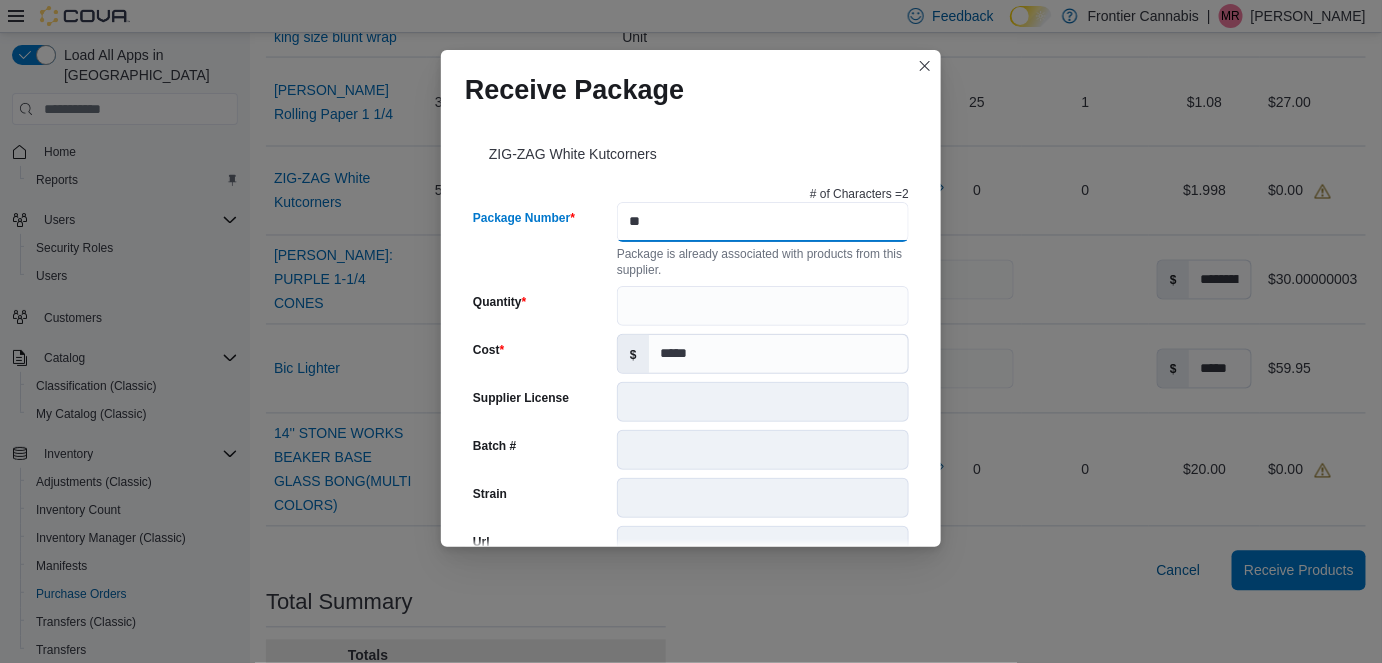 type on "**" 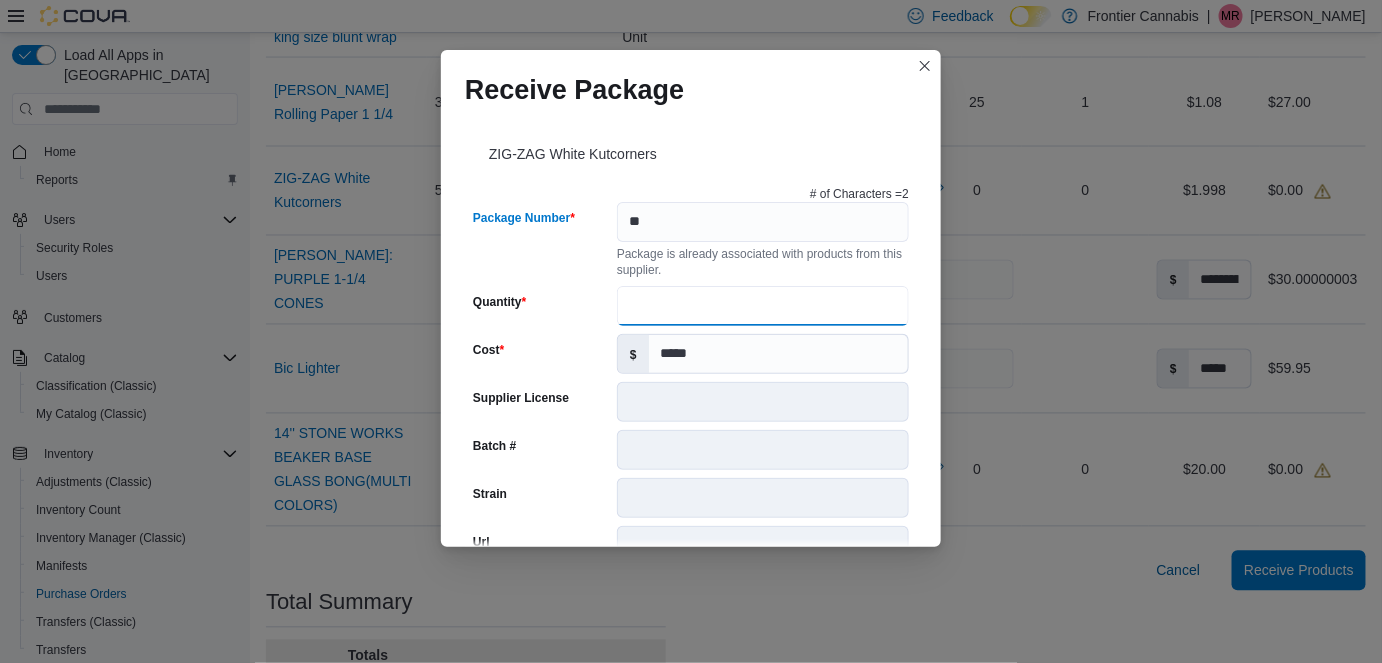 click on "Quantity" at bounding box center [763, 306] 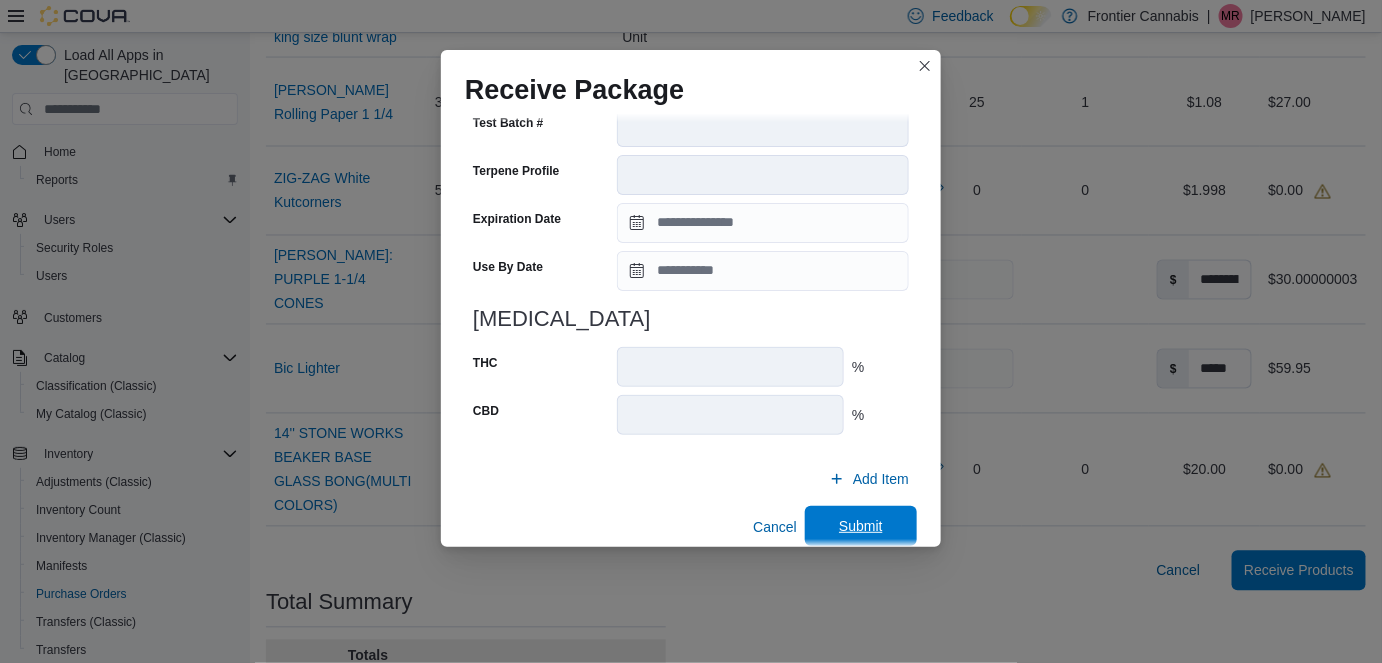 scroll, scrollTop: 730, scrollLeft: 0, axis: vertical 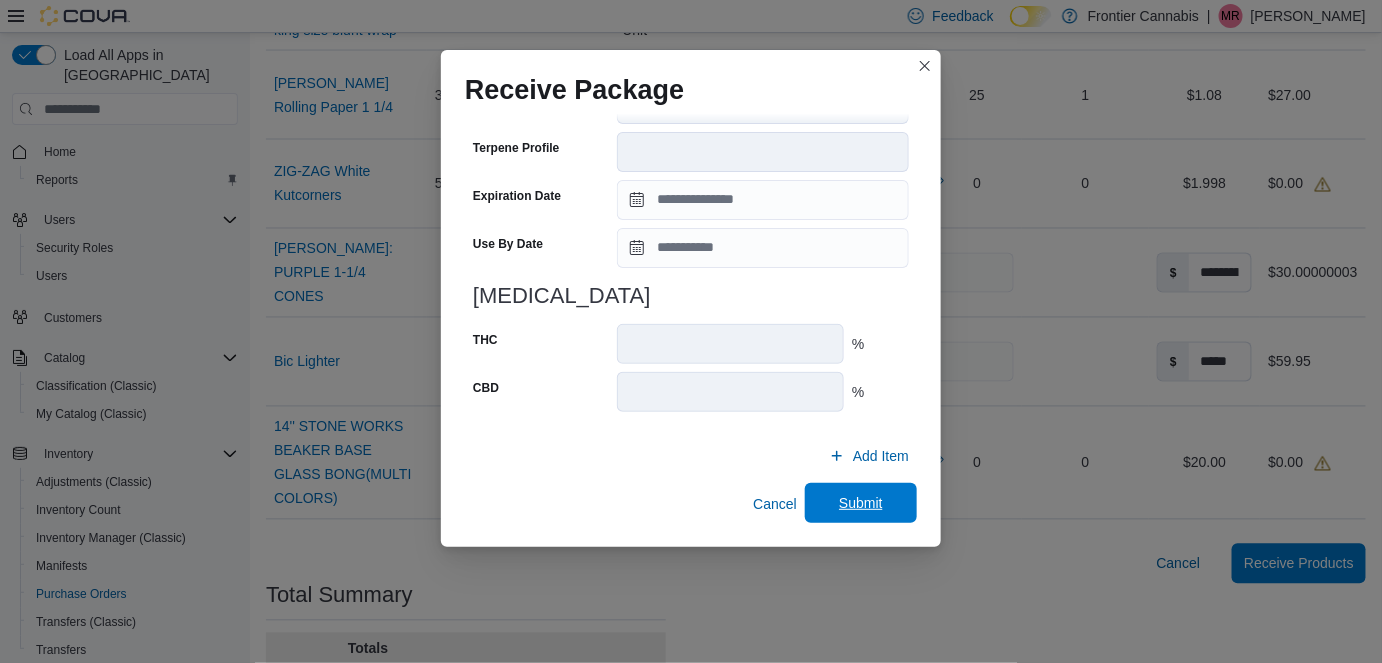 type on "**" 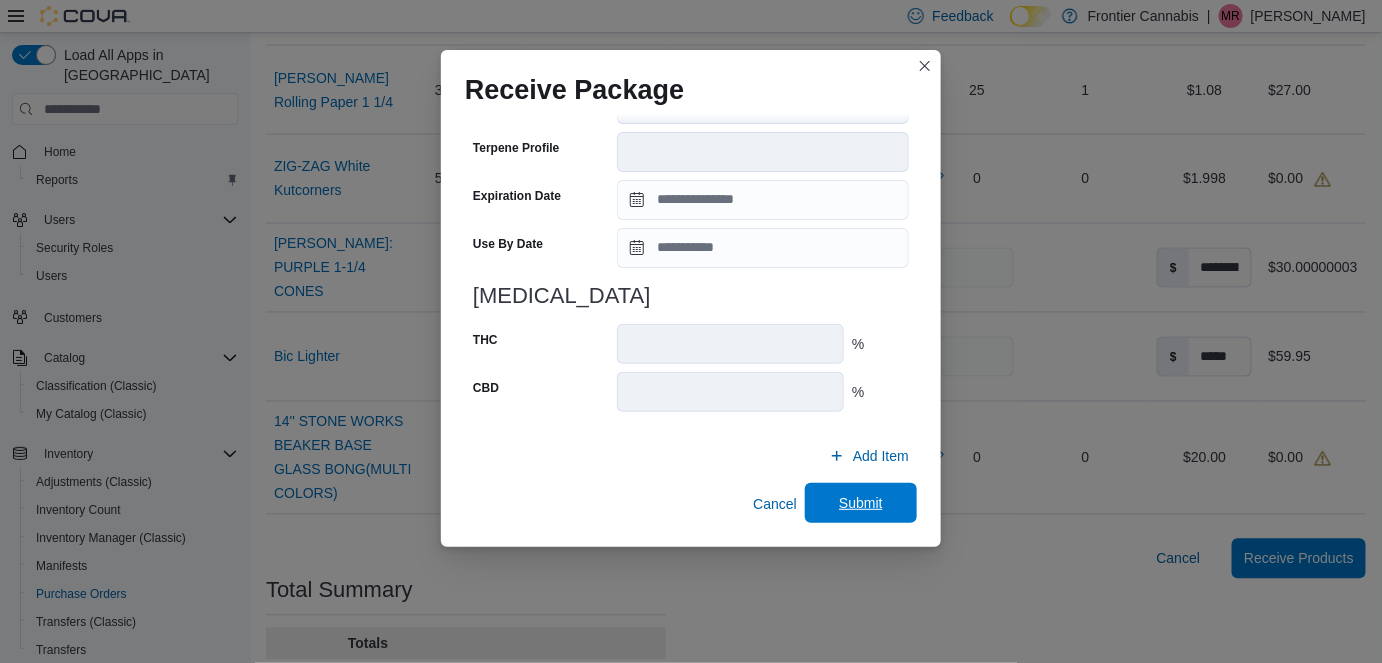 click on "Submit" at bounding box center [861, 503] 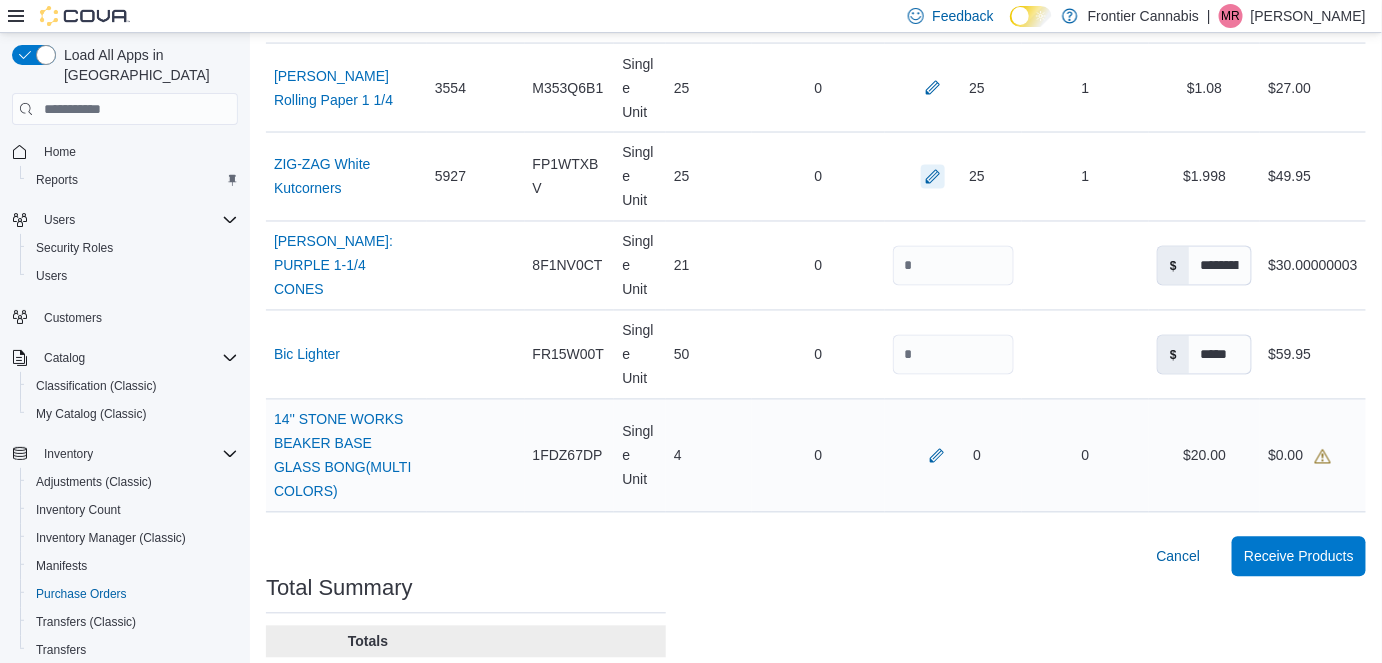 scroll, scrollTop: 1116, scrollLeft: 0, axis: vertical 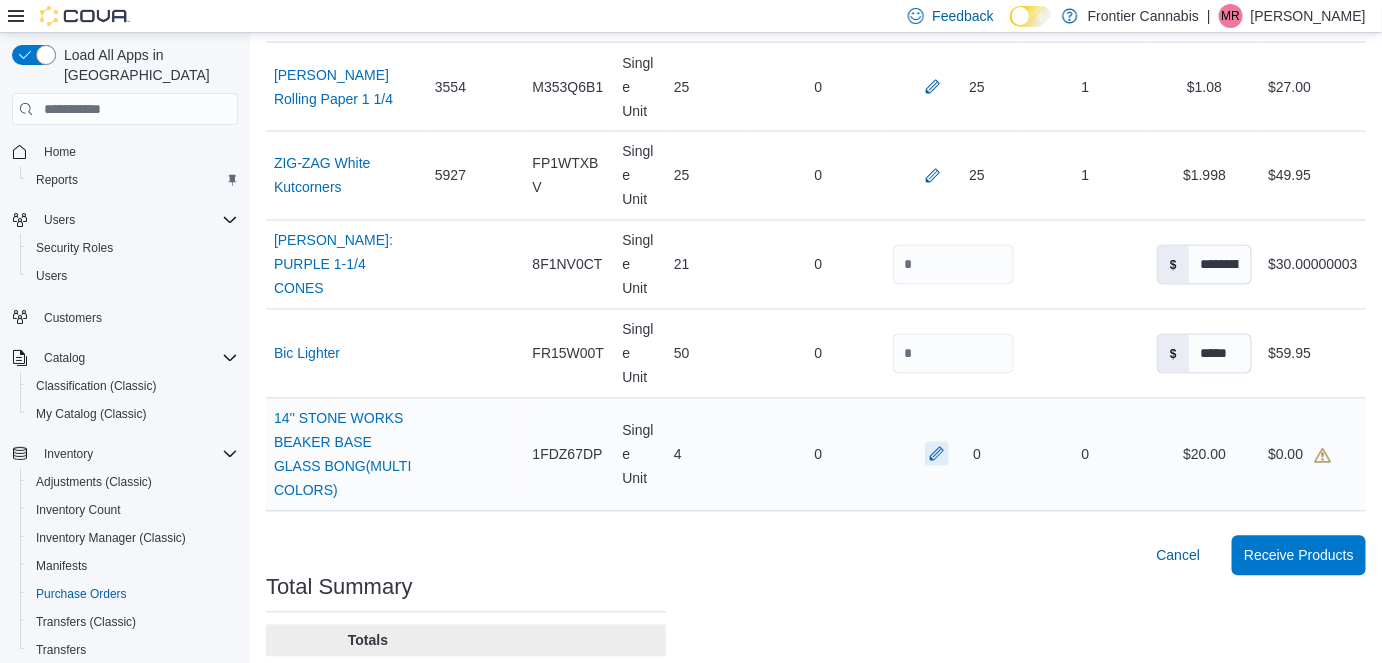 click at bounding box center (937, 454) 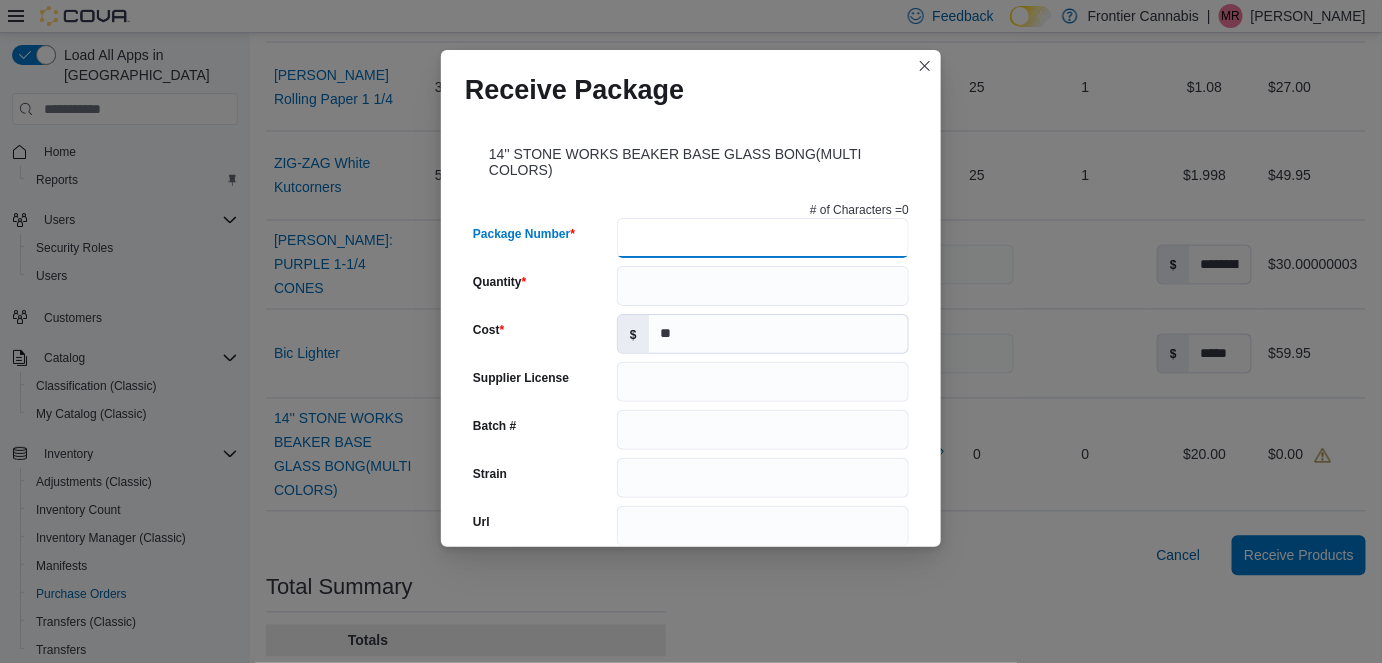 click on "Package Number" at bounding box center (763, 238) 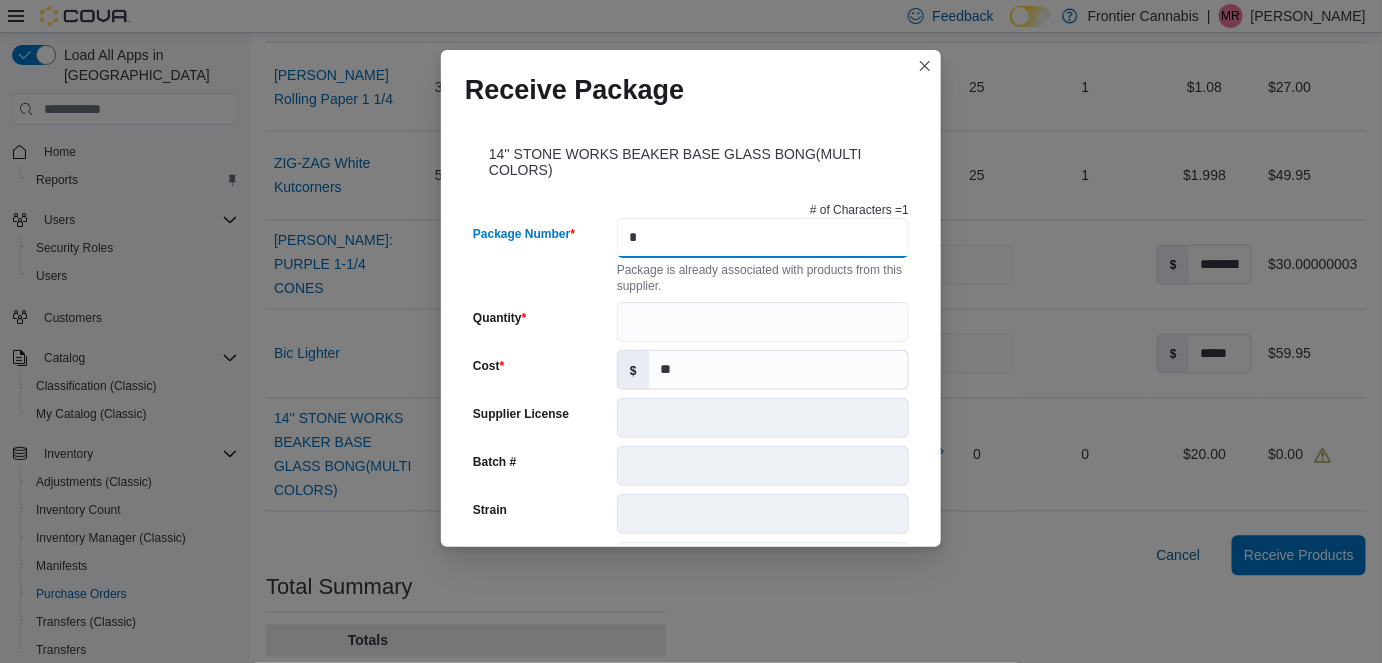 type on "*" 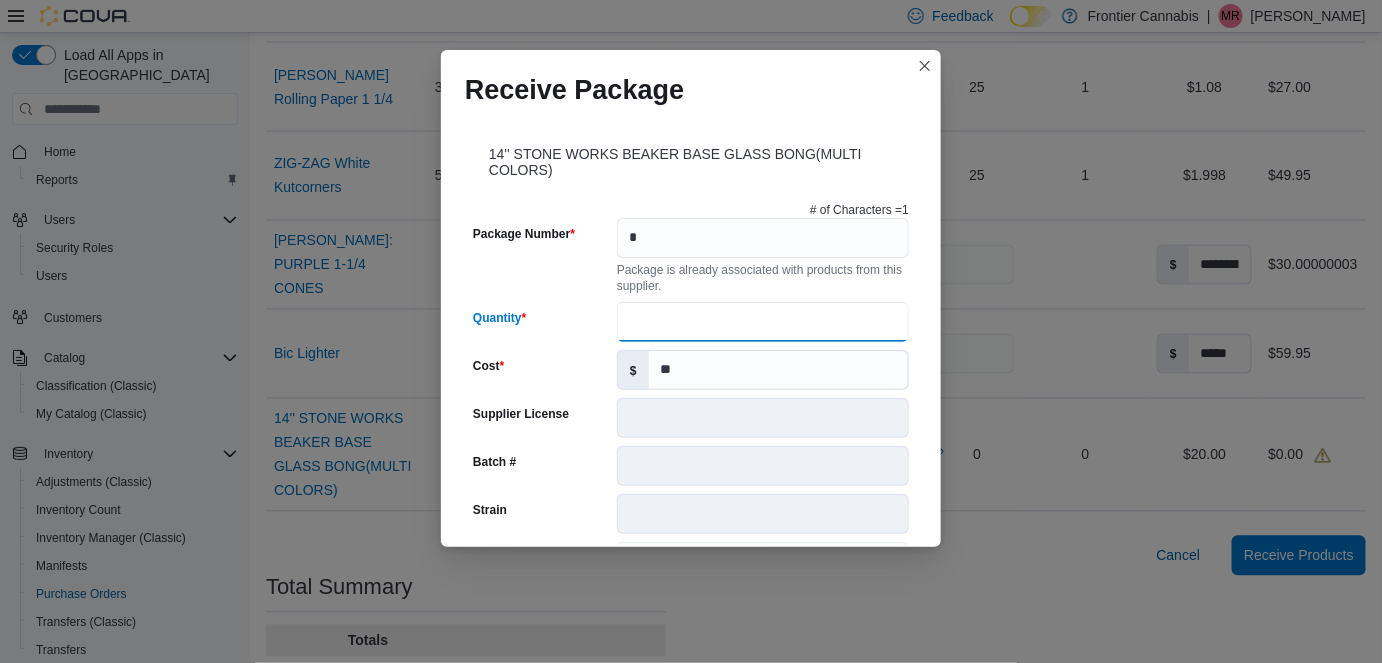 click on "Quantity" at bounding box center [763, 322] 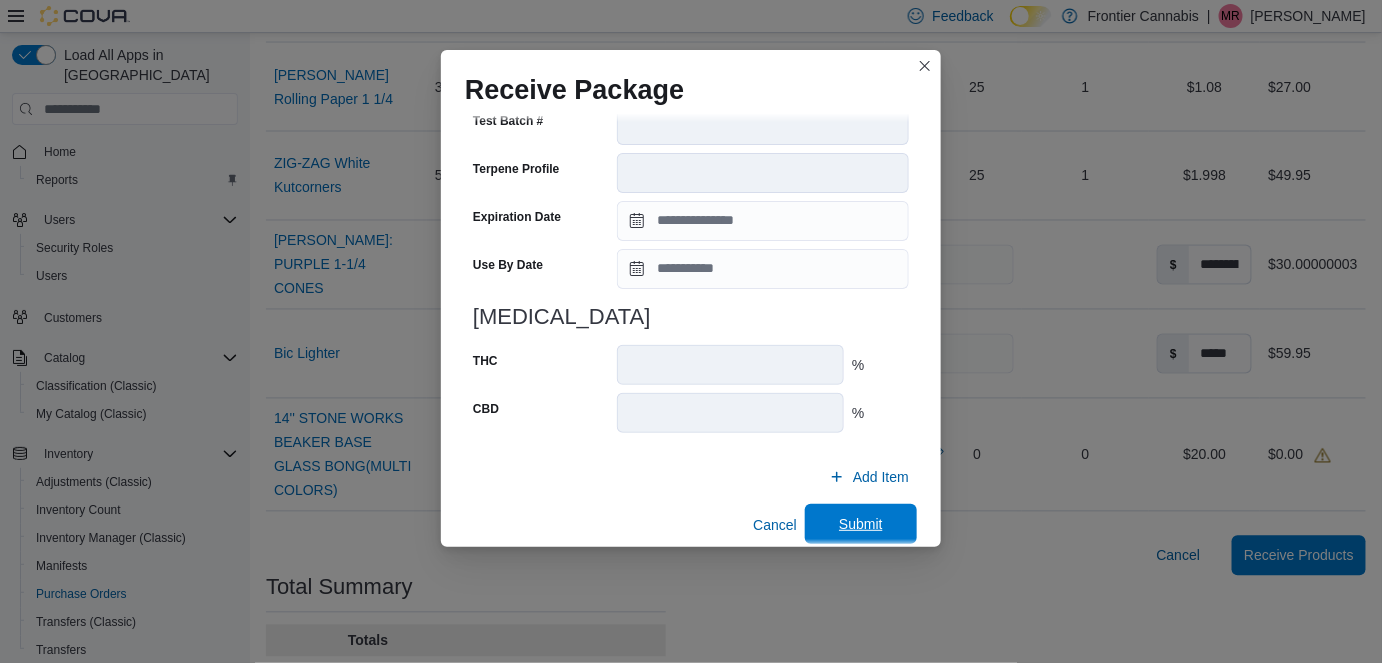 type on "*" 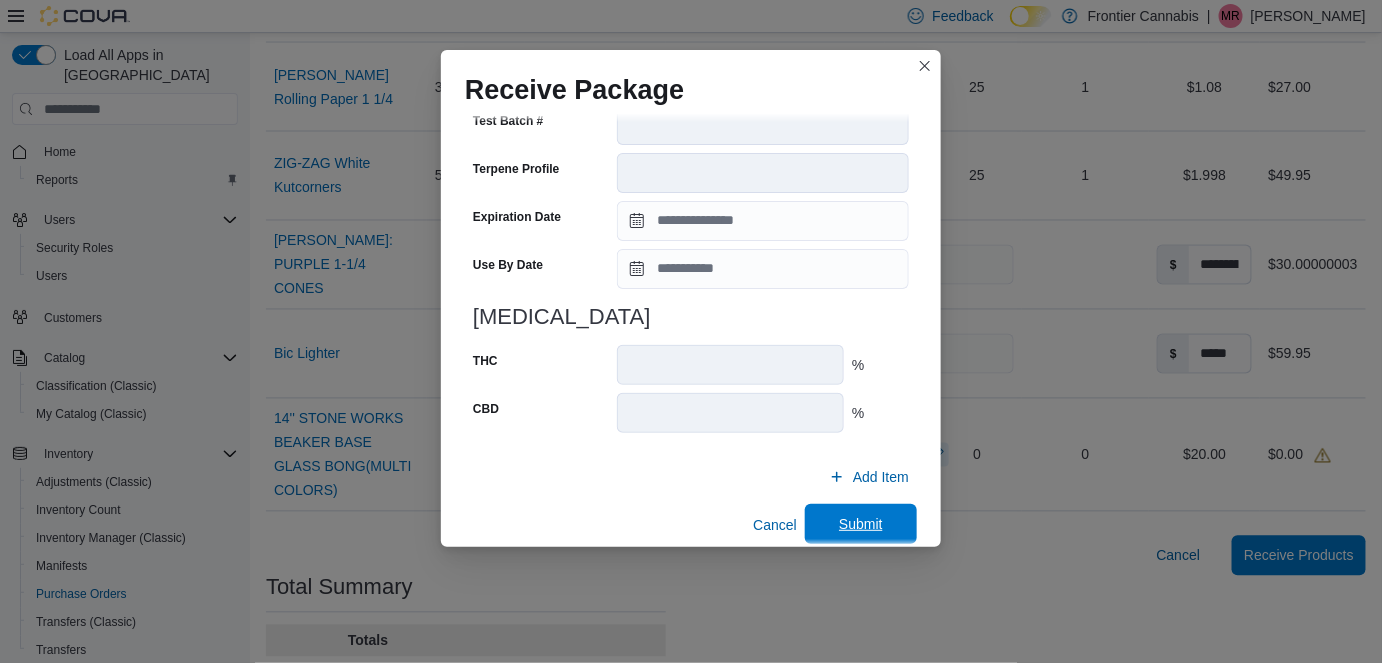 scroll, scrollTop: 0, scrollLeft: 0, axis: both 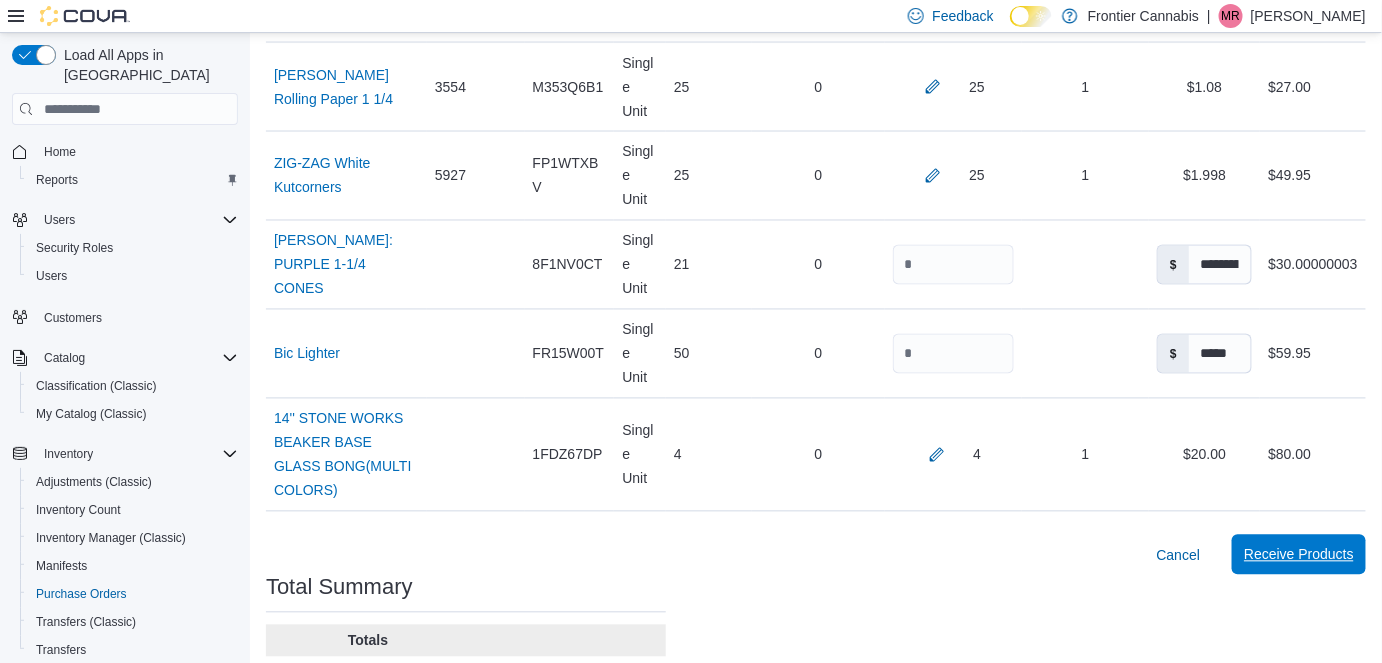 click on "Receive Products" at bounding box center [1299, 555] 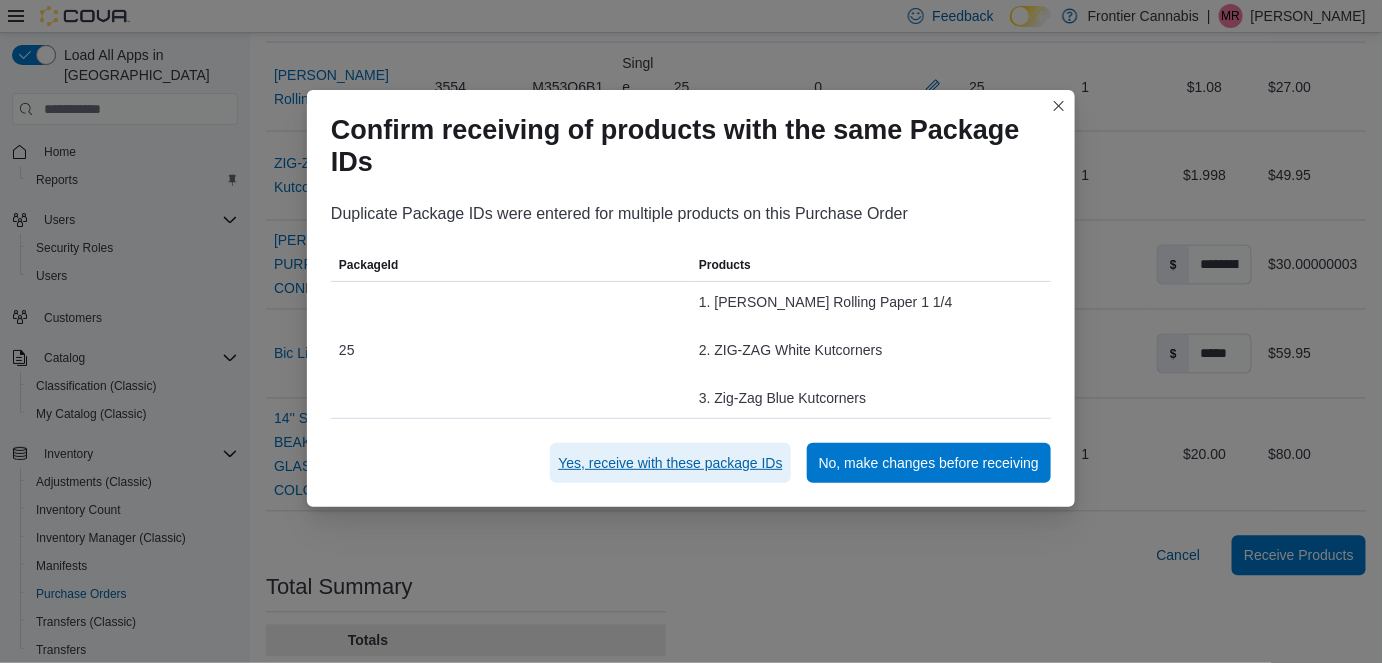 click on "Yes, receive with these package IDs" at bounding box center [670, 463] 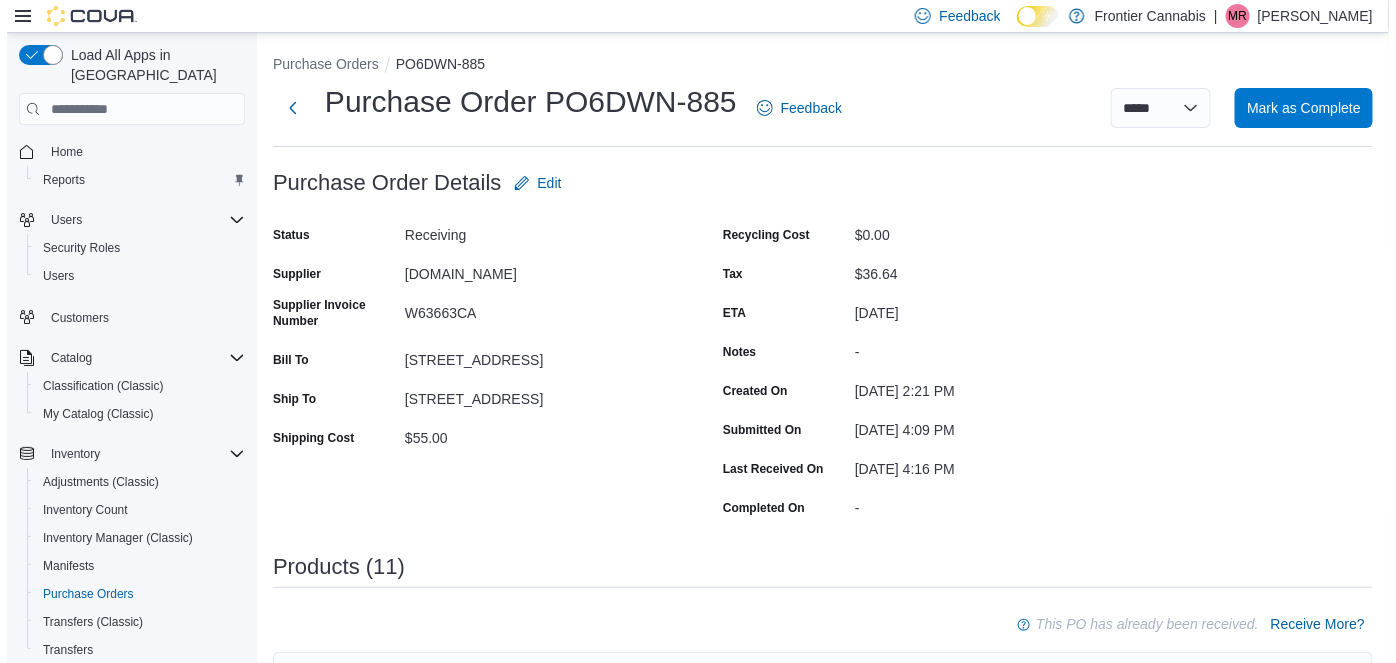 scroll, scrollTop: 0, scrollLeft: 0, axis: both 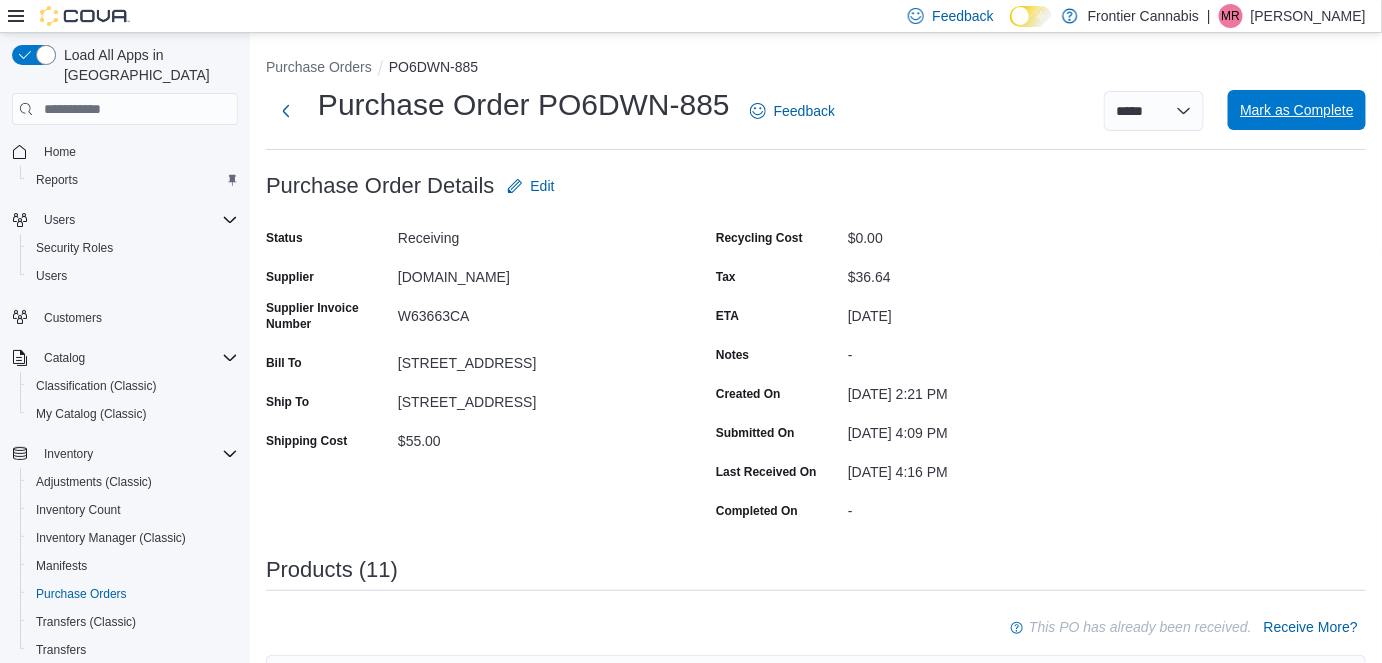 click on "Mark as Complete" at bounding box center [1297, 110] 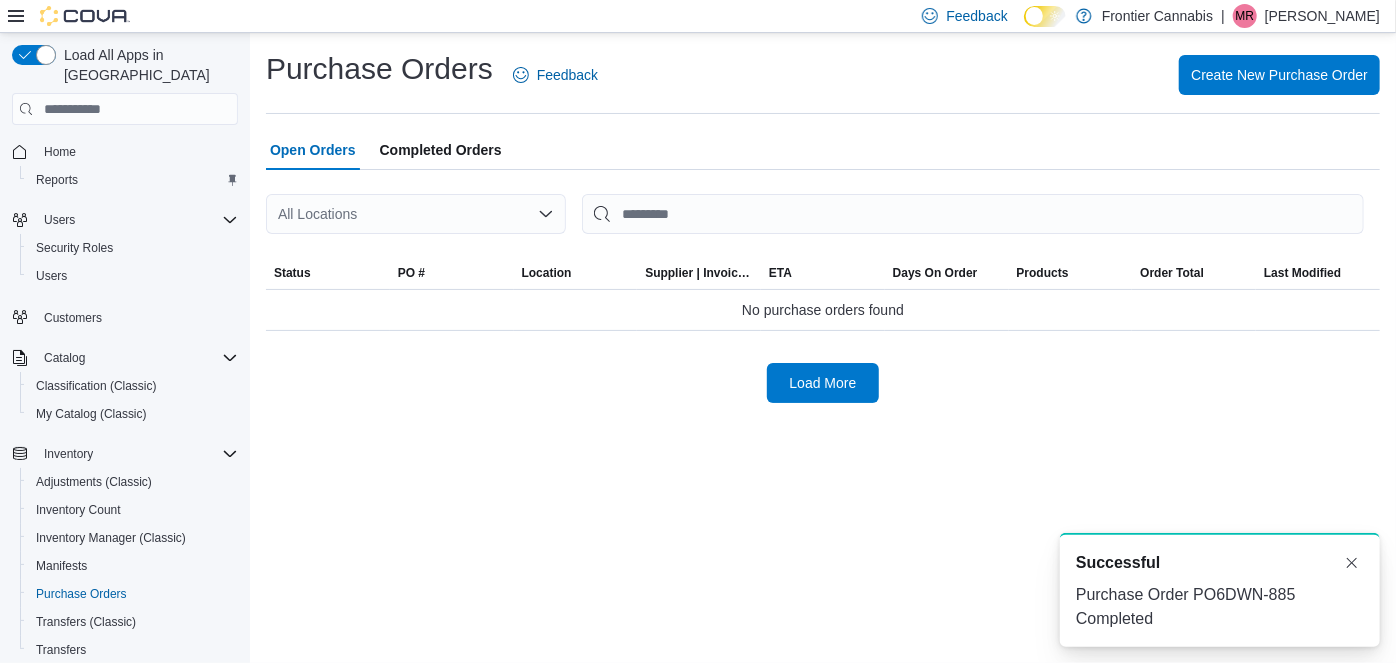 scroll, scrollTop: 0, scrollLeft: 0, axis: both 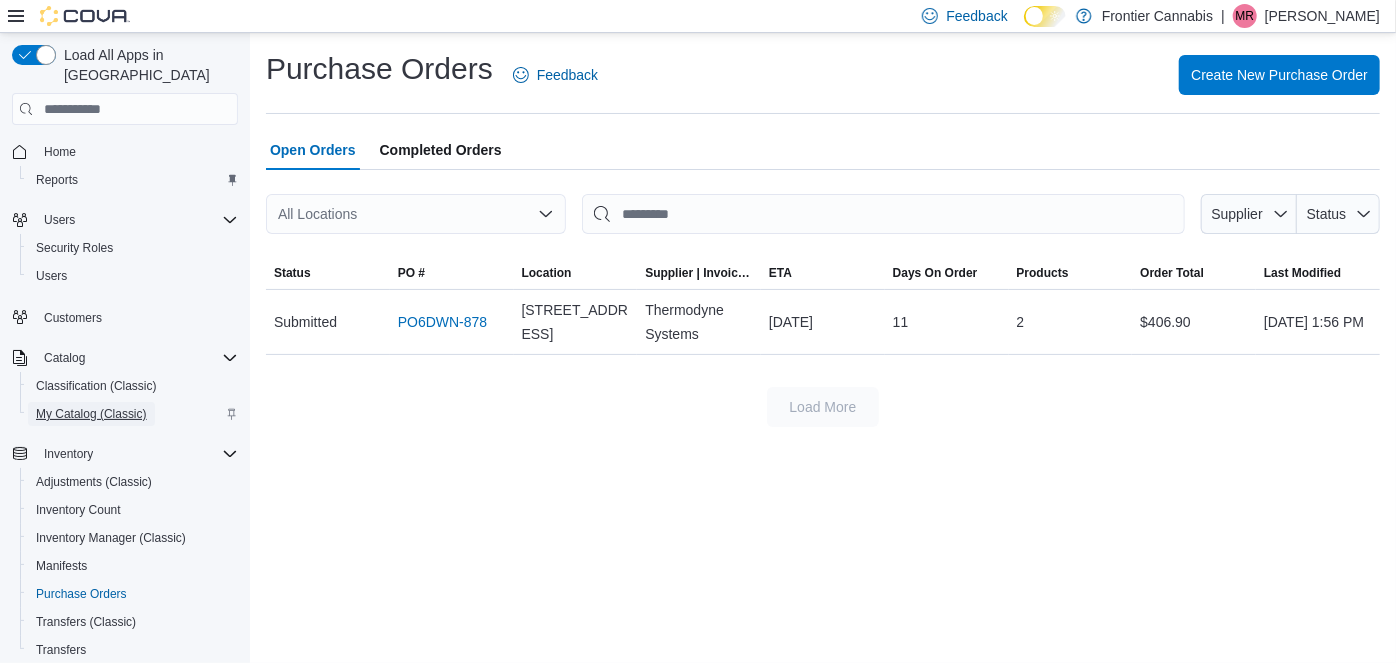 click on "My Catalog (Classic)" at bounding box center [91, 414] 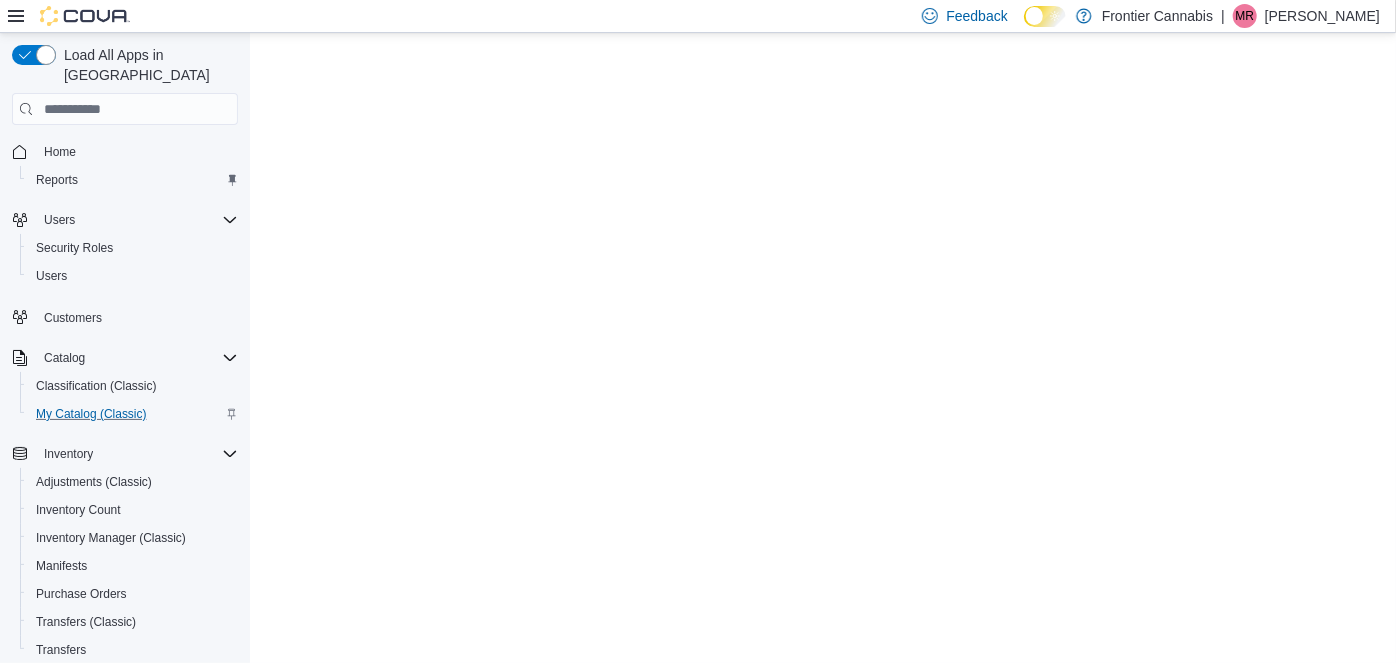 scroll, scrollTop: 0, scrollLeft: 0, axis: both 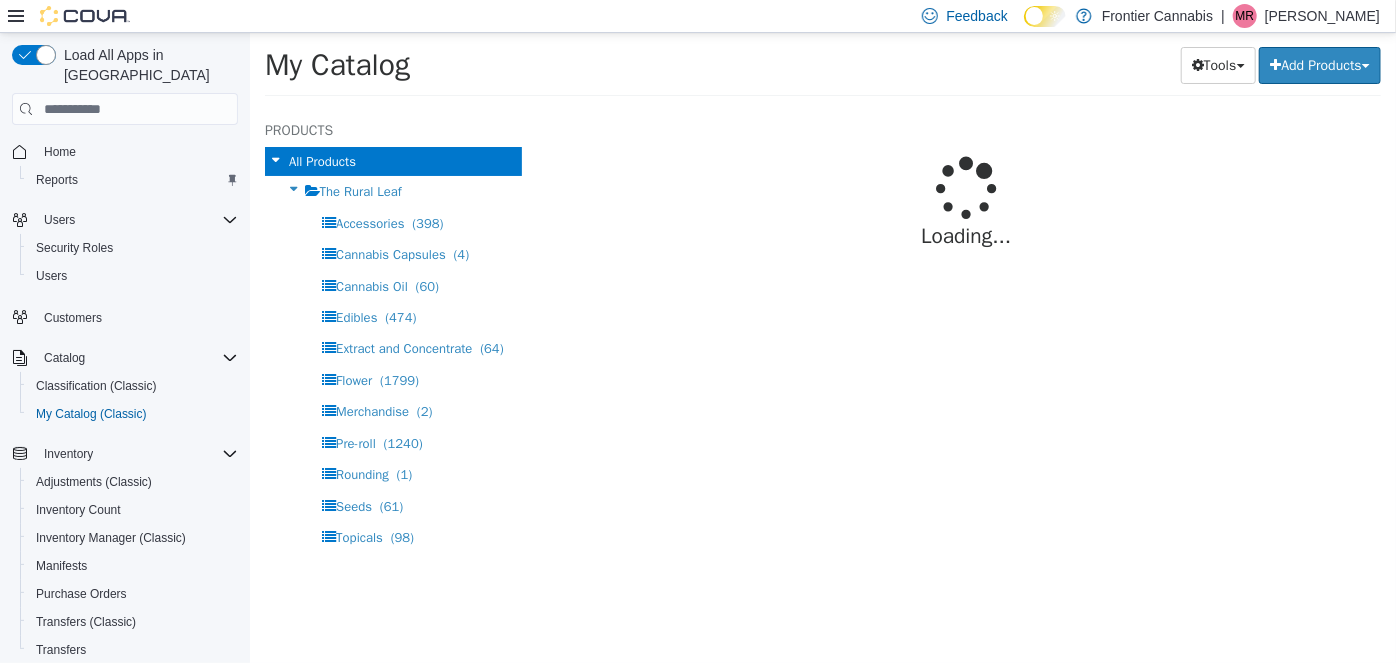 select on "**********" 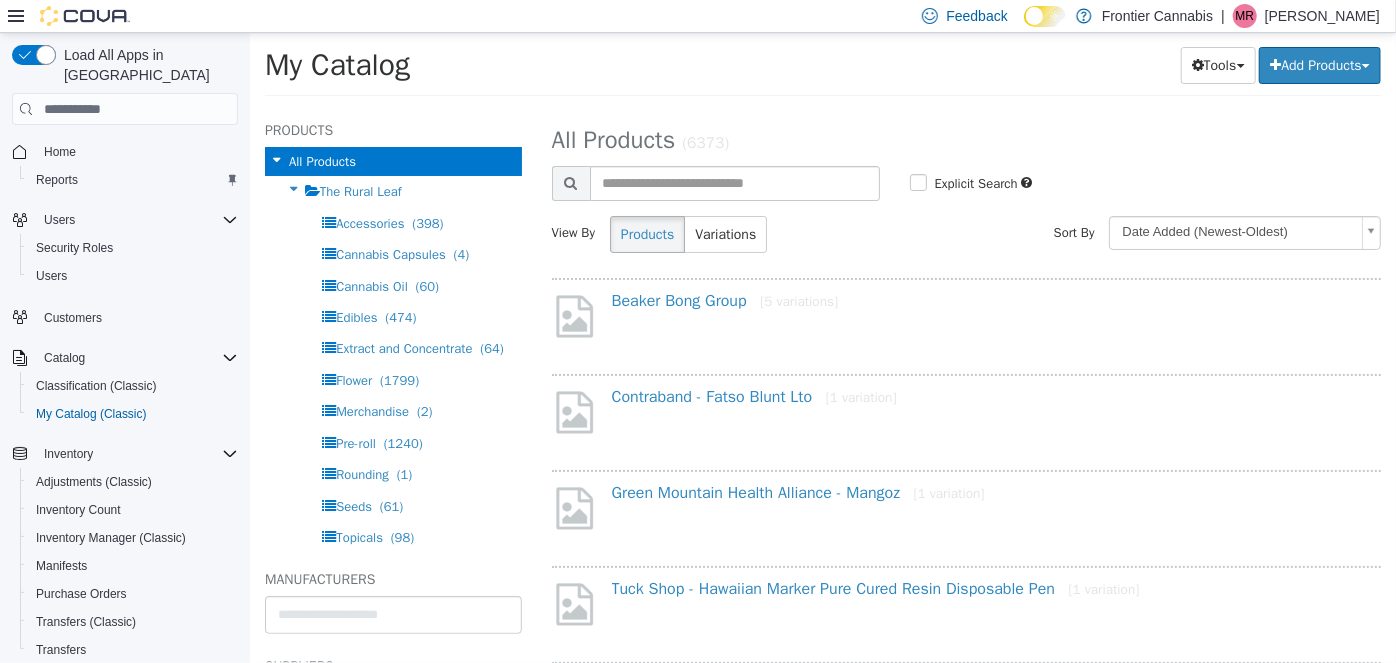 click on "My Catalog
Tools
Merge Products Map Private Products Bulk Product Editor Export
Add Products
Create New Product Bulk Import New Products" at bounding box center [822, 71] 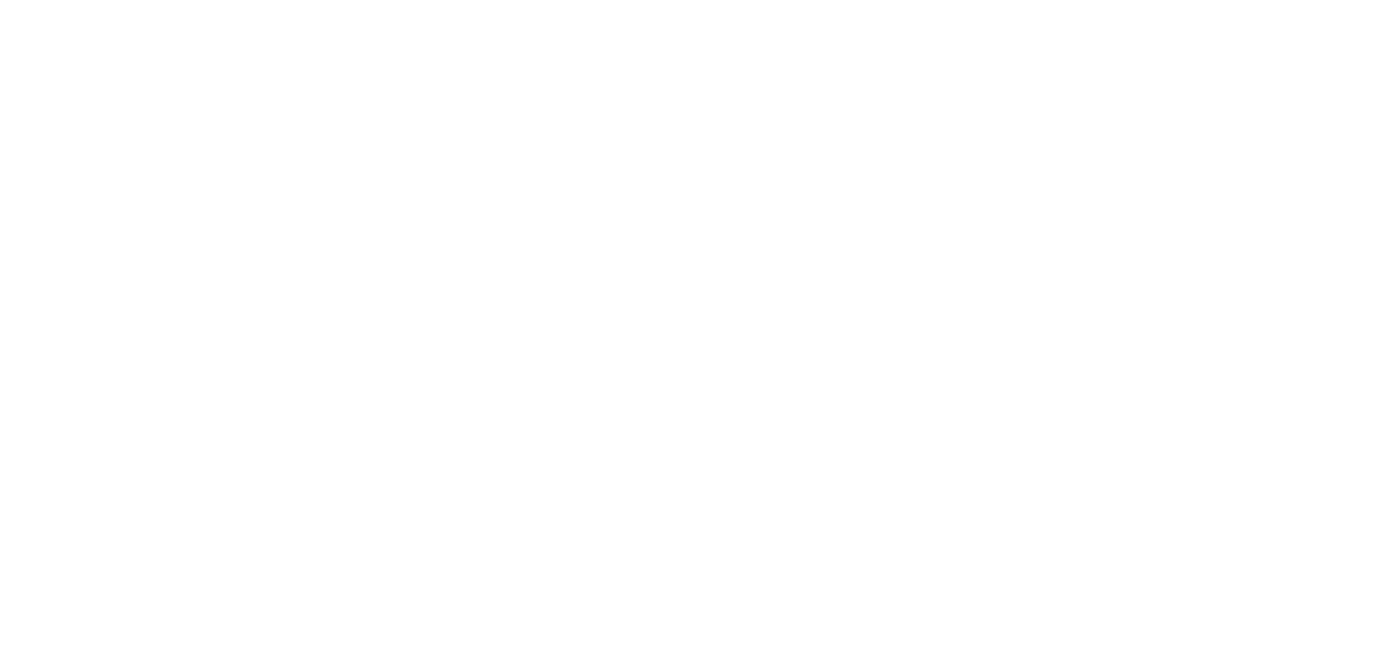 scroll, scrollTop: 0, scrollLeft: 0, axis: both 